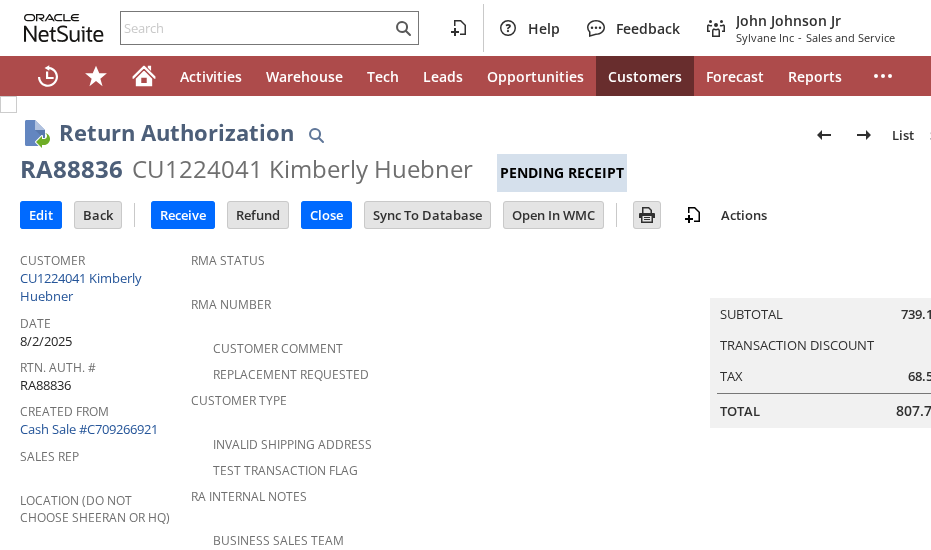 scroll, scrollTop: 0, scrollLeft: 0, axis: both 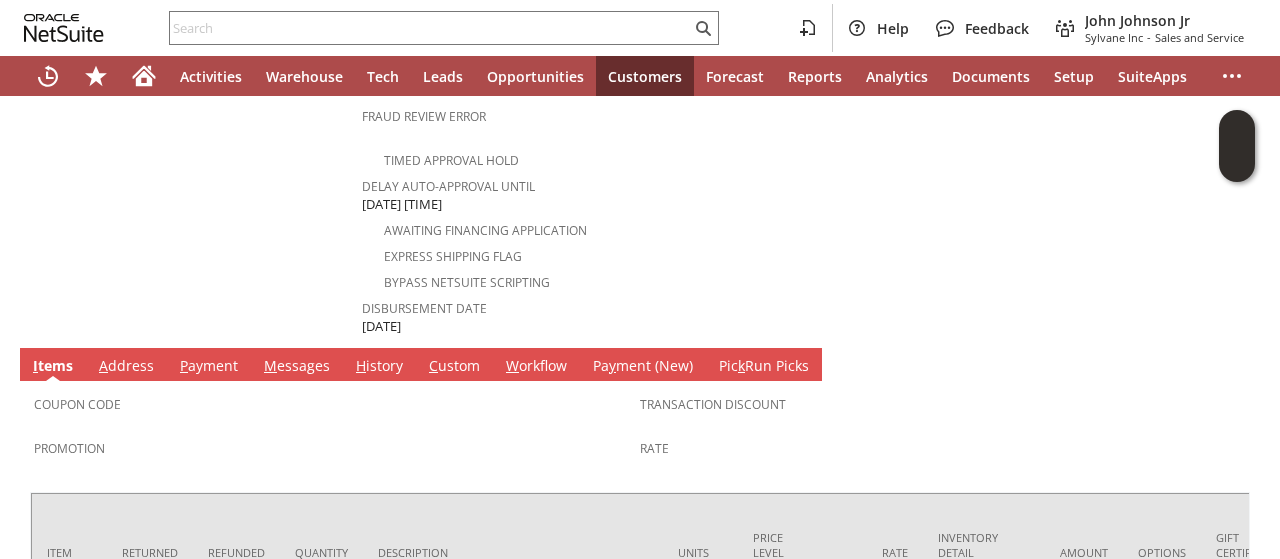 click on "A ddress" at bounding box center [126, 367] 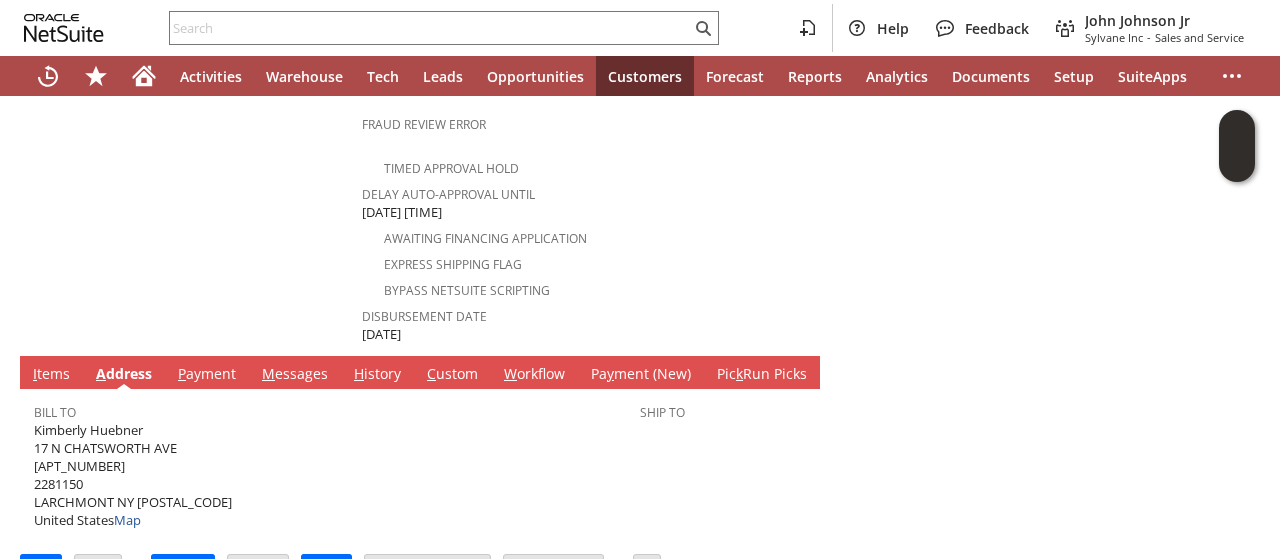 click on "Kimberly Huebner 17 N CHATSWORTH AVE APT 4J 2281150 LARCHMONT NY 10538-2126 United States  Map" at bounding box center (133, 475) 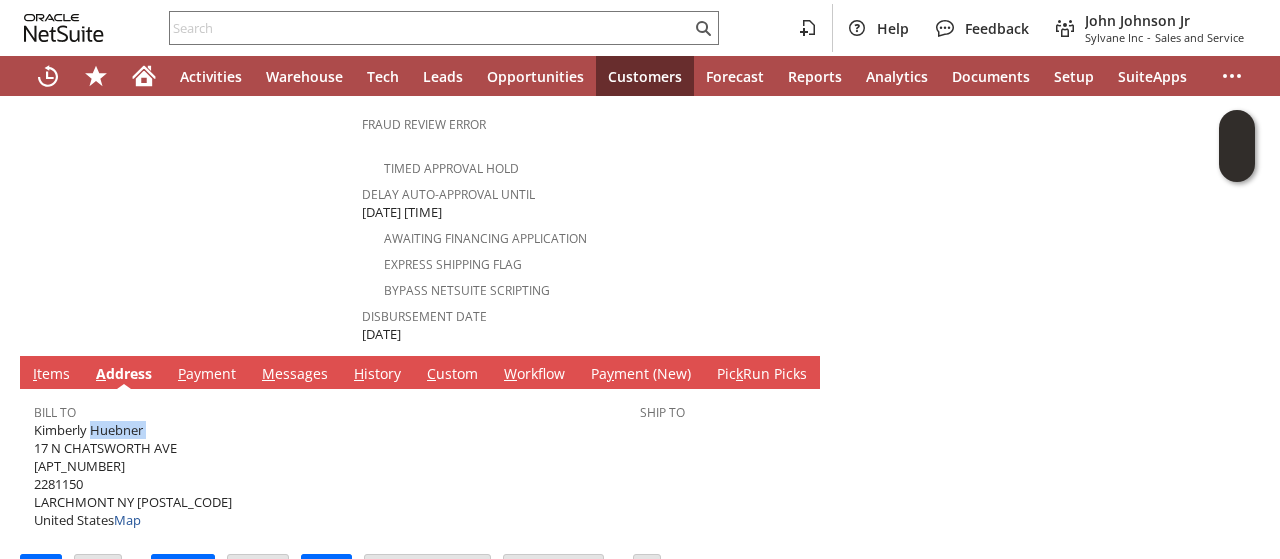 click on "Kimberly Huebner 17 N CHATSWORTH AVE APT 4J 2281150 LARCHMONT NY 10538-2126 United States  Map" at bounding box center (133, 475) 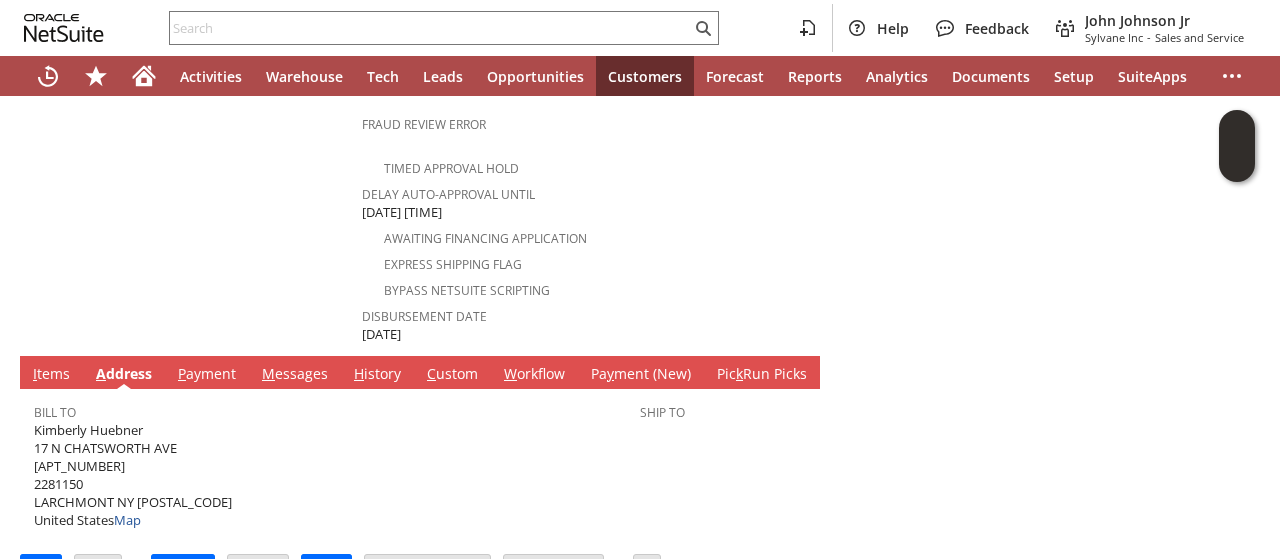 click on "Kimberly Huebner 17 N CHATSWORTH AVE APT 4J 2281150 LARCHMONT NY 10538-2126 United States  Map" at bounding box center [133, 475] 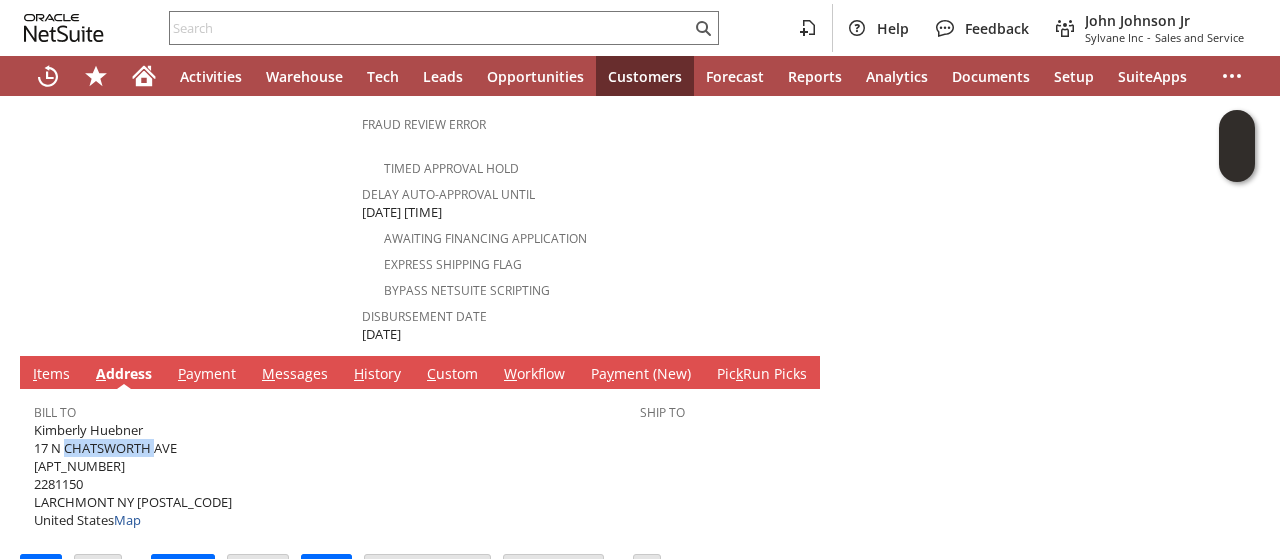 click on "Kimberly Huebner 17 N CHATSWORTH AVE APT 4J 2281150 LARCHMONT NY 10538-2126 United States  Map" at bounding box center (133, 475) 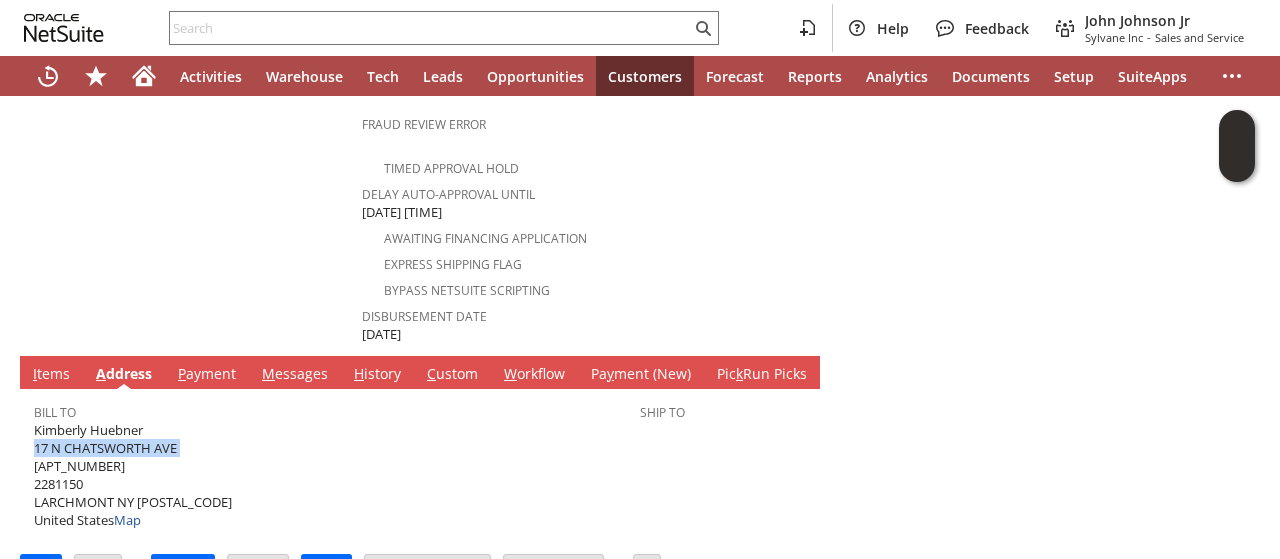 click on "Kimberly Huebner 17 N CHATSWORTH AVE APT 4J 2281150 LARCHMONT NY 10538-2126 United States  Map" at bounding box center [133, 475] 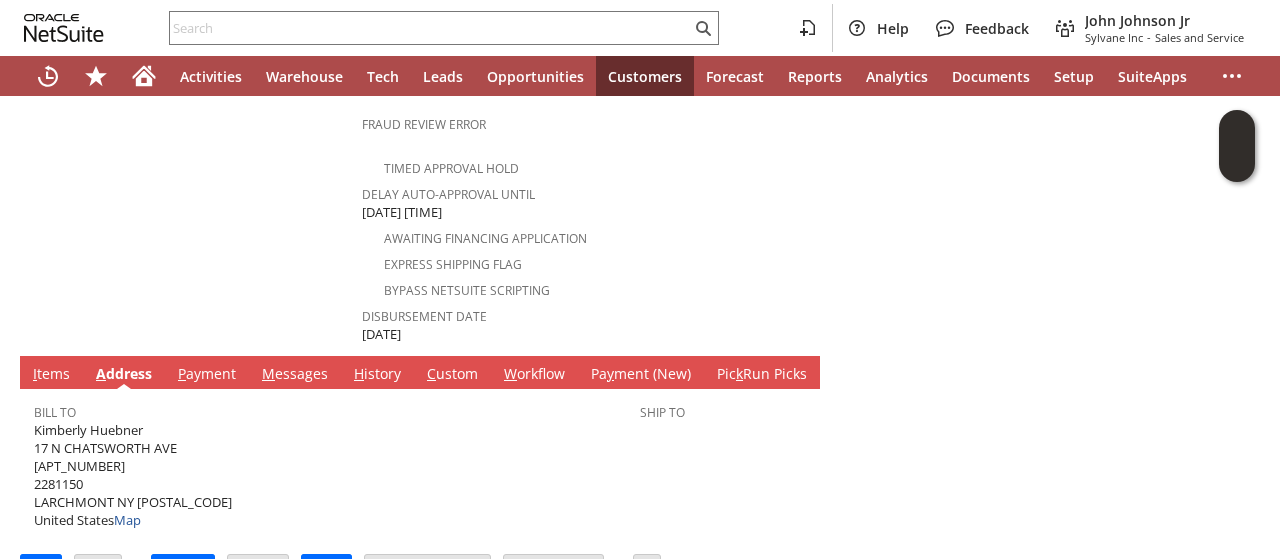 click on "Kimberly Huebner 17 N CHATSWORTH AVE APT 4J 2281150 LARCHMONT NY 10538-2126 United States  Map" at bounding box center [133, 475] 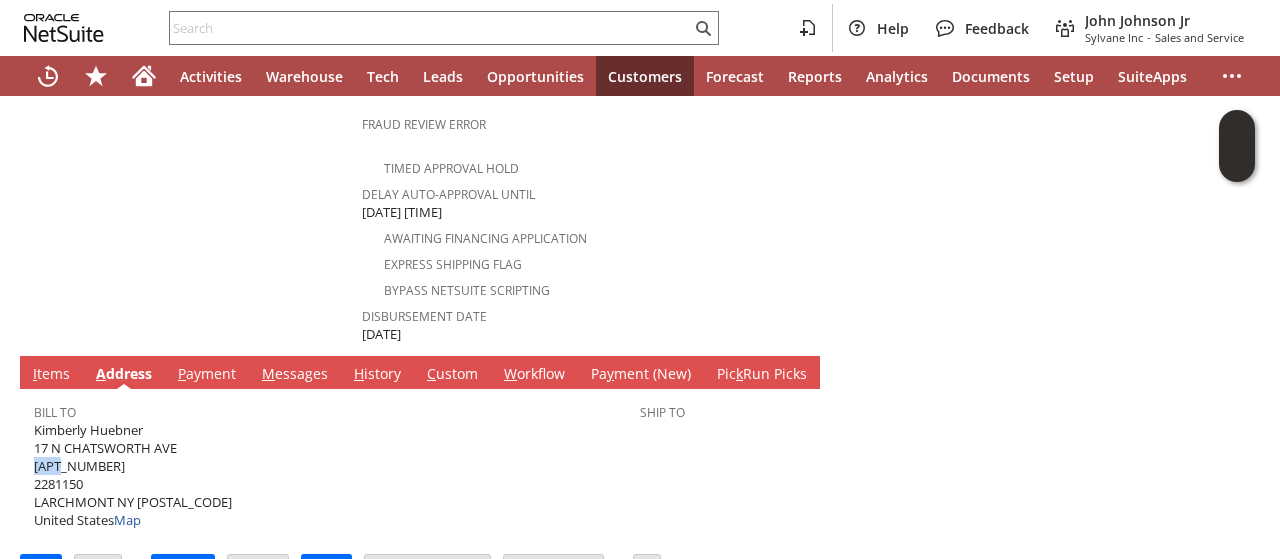 click on "Kimberly Huebner 17 N CHATSWORTH AVE APT 4J 2281150 LARCHMONT NY 10538-2126 United States  Map" at bounding box center (133, 475) 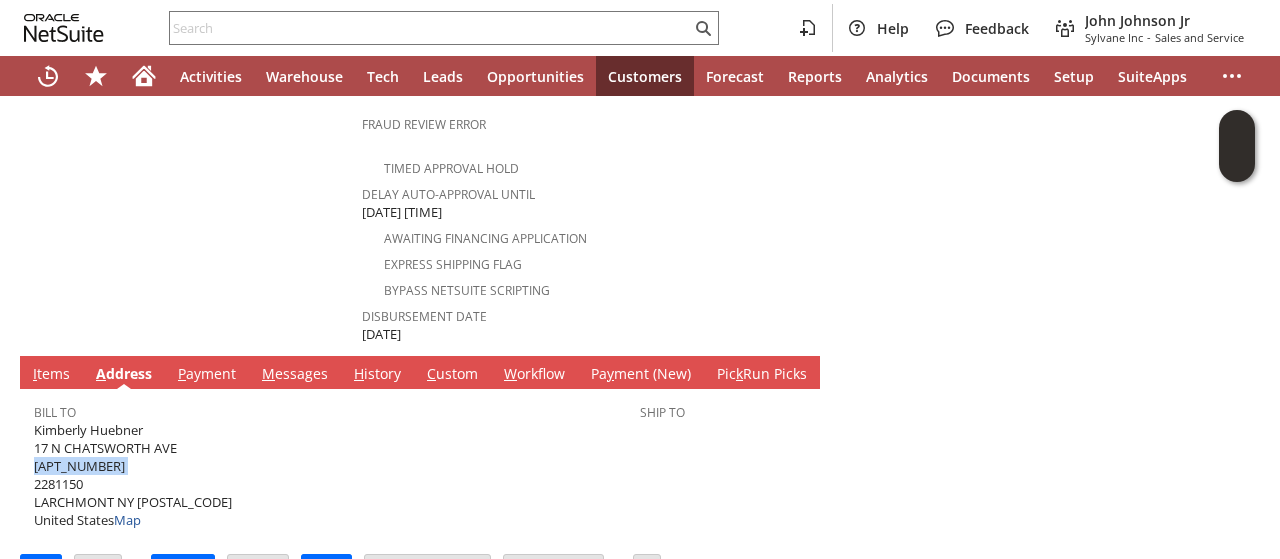 click on "Kimberly Huebner 17 N CHATSWORTH AVE APT 4J 2281150 LARCHMONT NY 10538-2126 United States  Map" at bounding box center (133, 475) 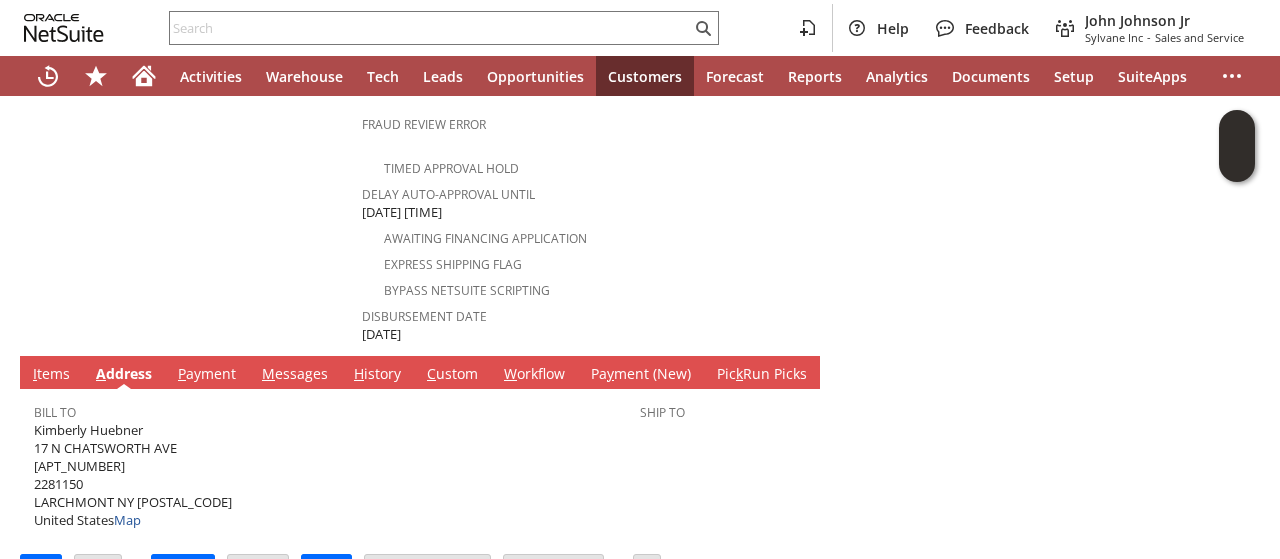 click on "Kimberly Huebner 17 N CHATSWORTH AVE APT 4J 2281150 LARCHMONT NY 10538-2126 United States  Map" at bounding box center (133, 475) 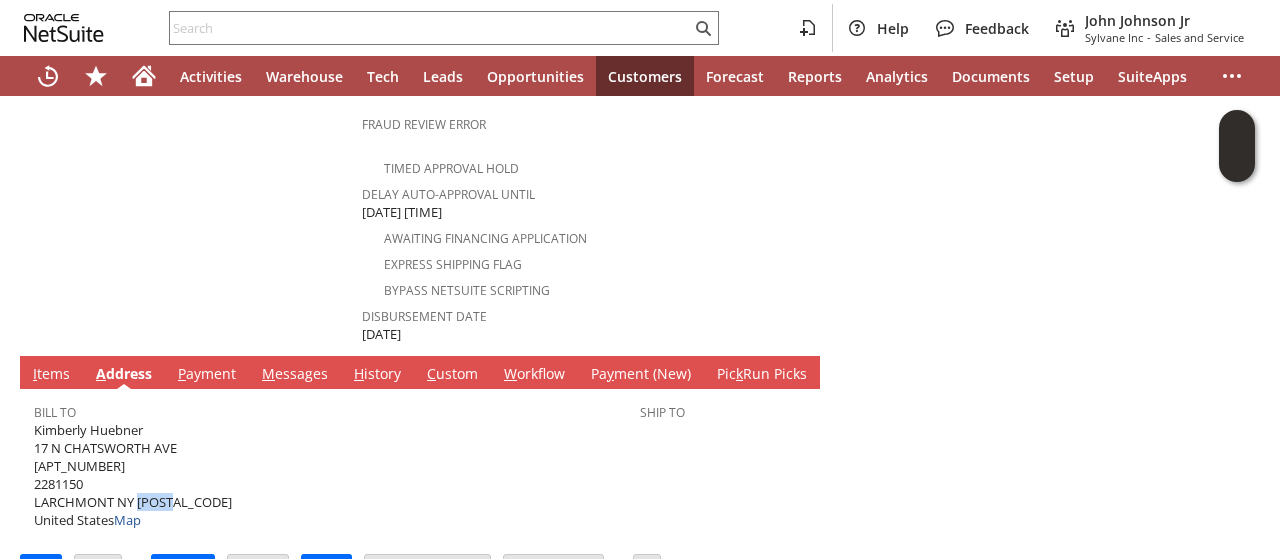 click on "Kimberly Huebner 17 N CHATSWORTH AVE APT 4J 2281150 LARCHMONT NY 10538-2126 United States  Map" at bounding box center (133, 475) 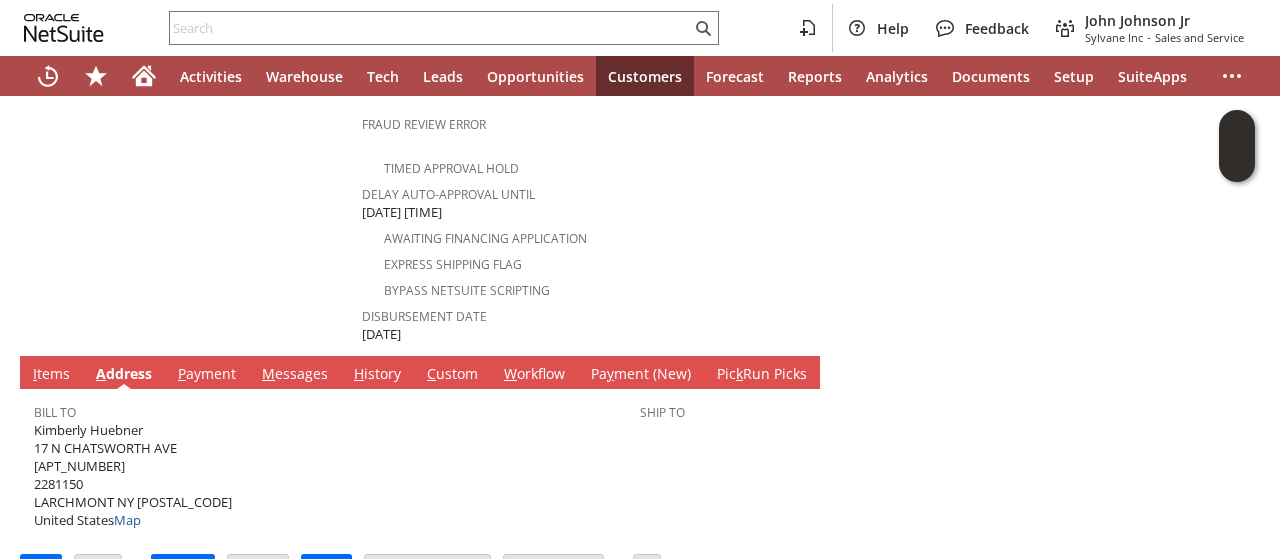 click on "Customer
CU1224041 Kimberly Huebner
Date
8/2/2025
Rtn. Auth. #
RA88836
Created From
Cash Sale #C709266921
Sales Rep
Location (Do Not Choose Sheeran or HQ)
Site
Sylvane - www.sylvane.com
Memo
Refund once received
Reason For Return
Ordered wrong product
Order Amount
Customer Comments / Special Instructions
PO #
Customer Phone
(917) 364-6727
Department" at bounding box center [191, -148] 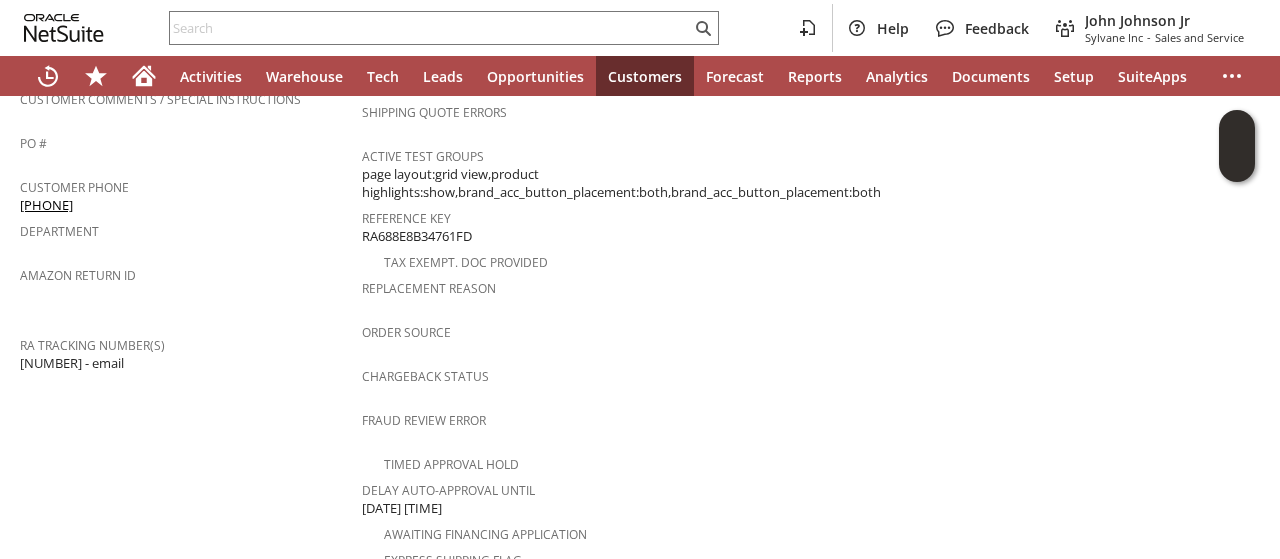 scroll, scrollTop: 583, scrollLeft: 0, axis: vertical 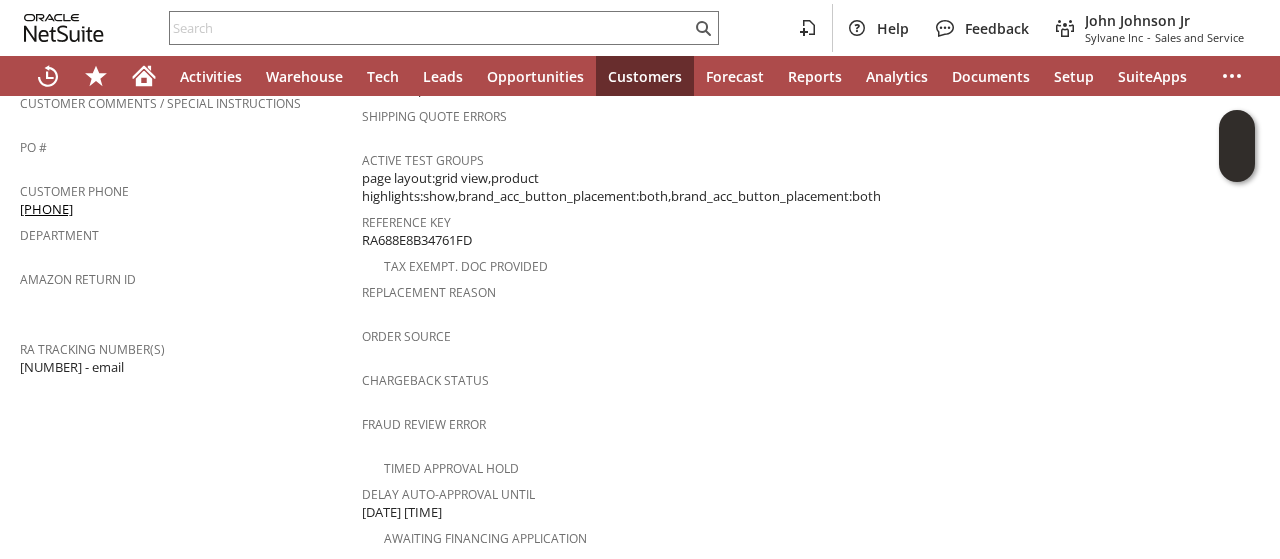 drag, startPoint x: 102, startPoint y: 178, endPoint x: 20, endPoint y: 181, distance: 82.05486 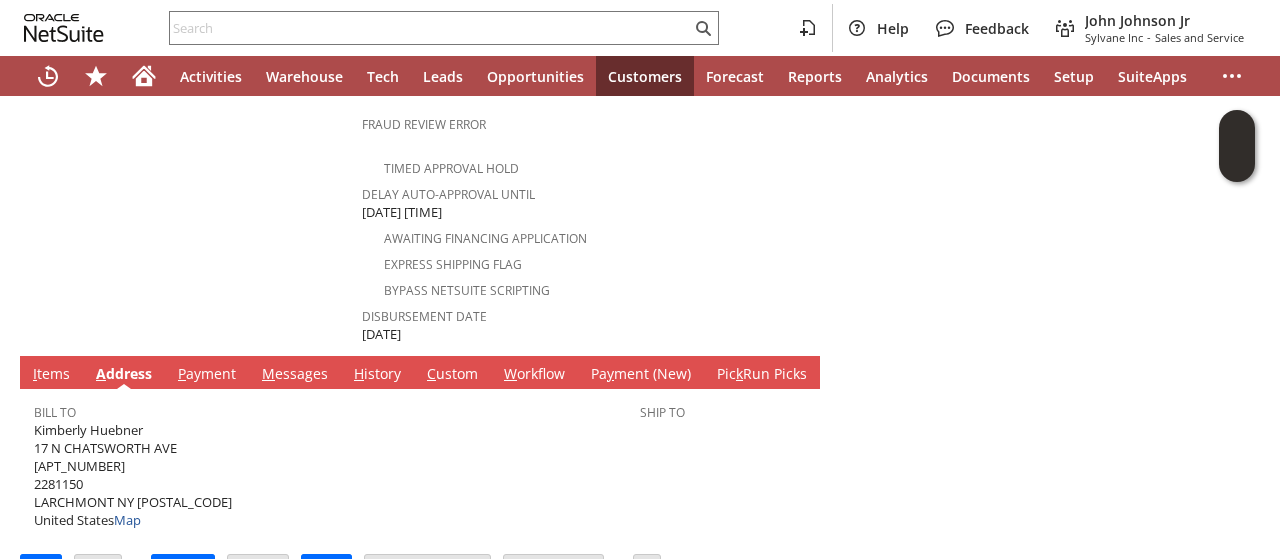 click on "I tems" at bounding box center (51, 375) 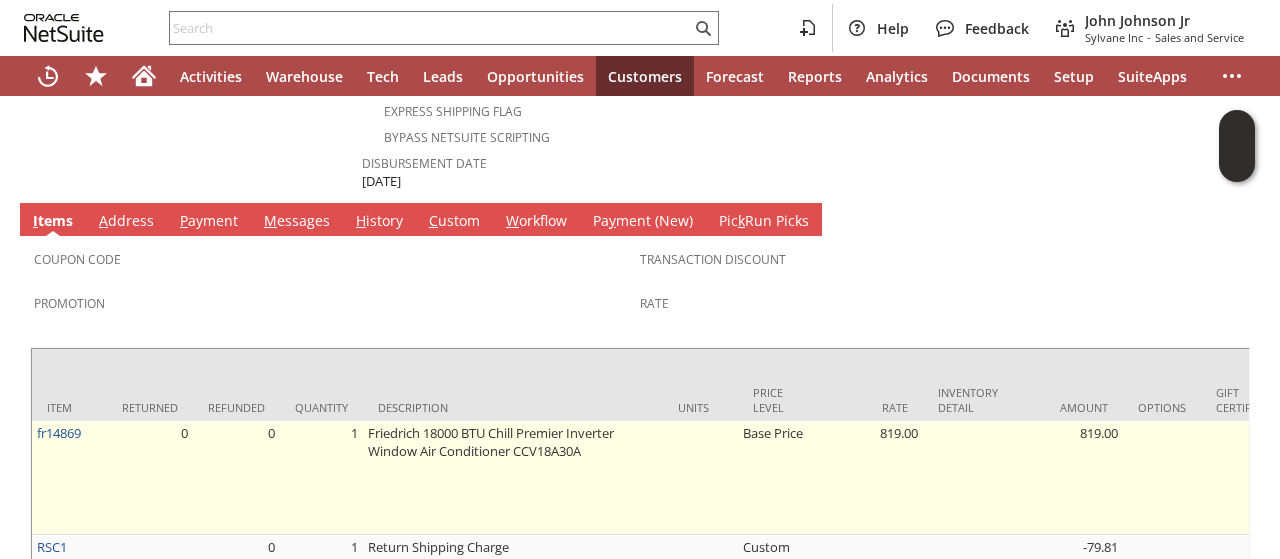 scroll, scrollTop: 1083, scrollLeft: 0, axis: vertical 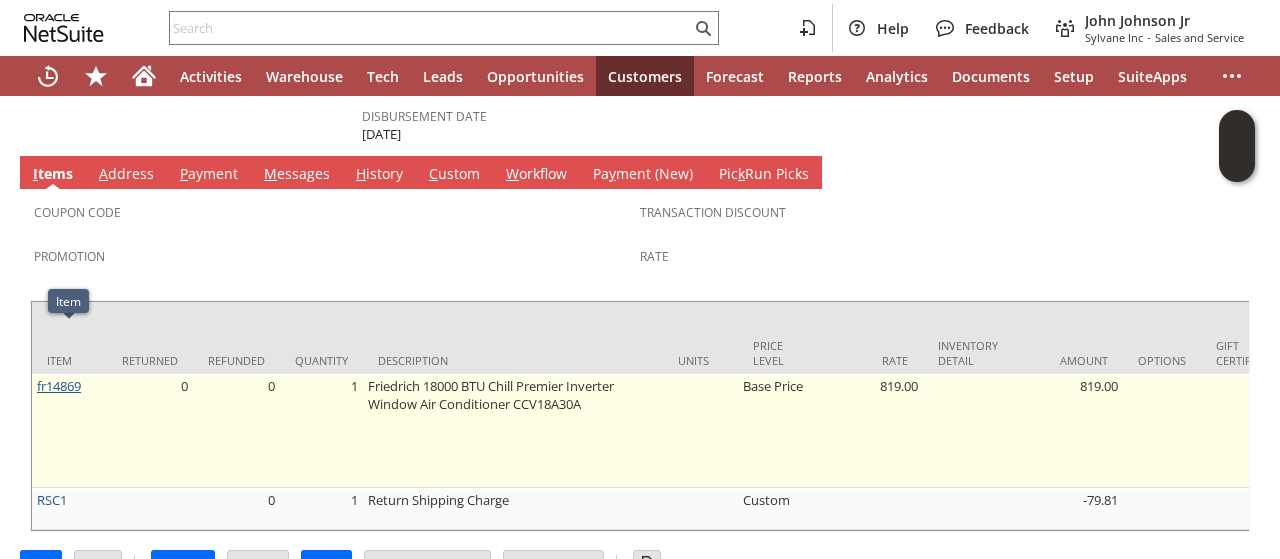 click on "fr14869" at bounding box center [59, 386] 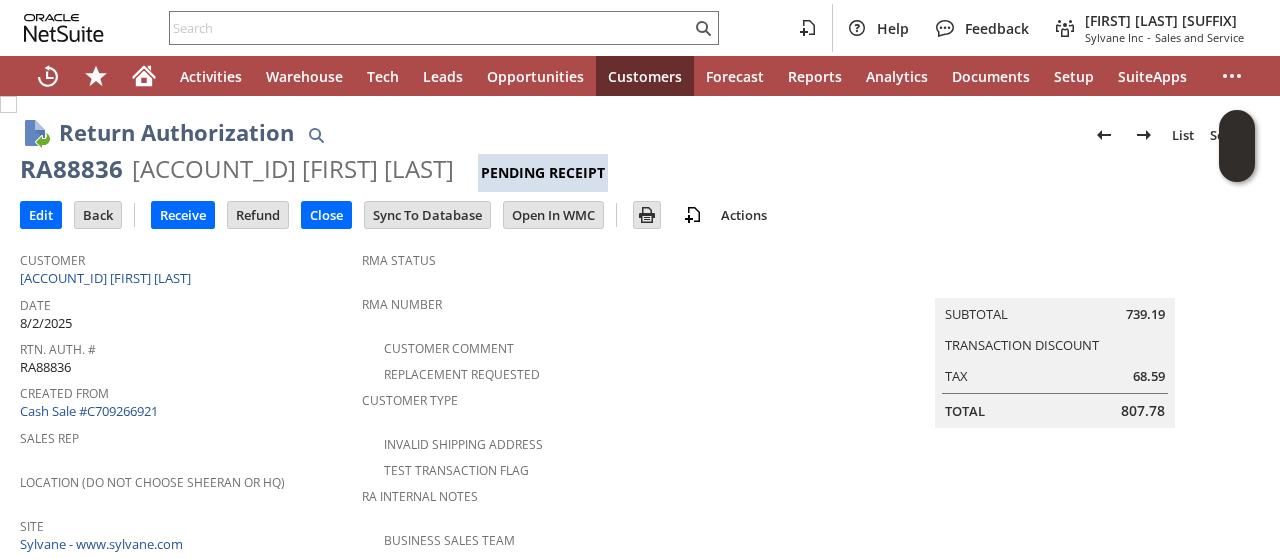 scroll, scrollTop: 0, scrollLeft: 0, axis: both 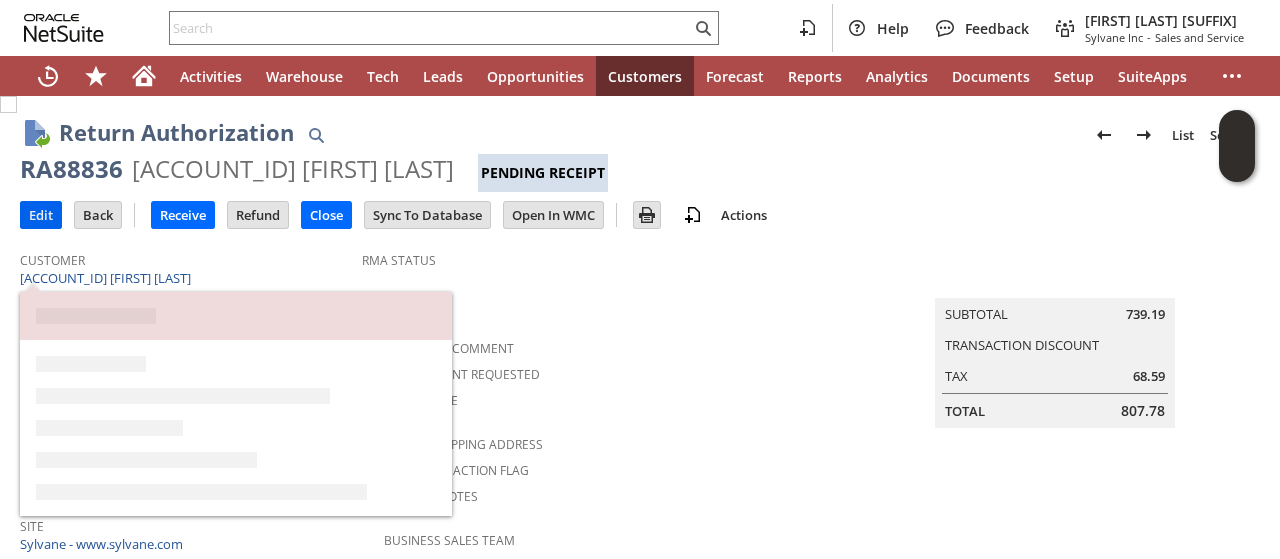 click on "Edit" at bounding box center (41, 215) 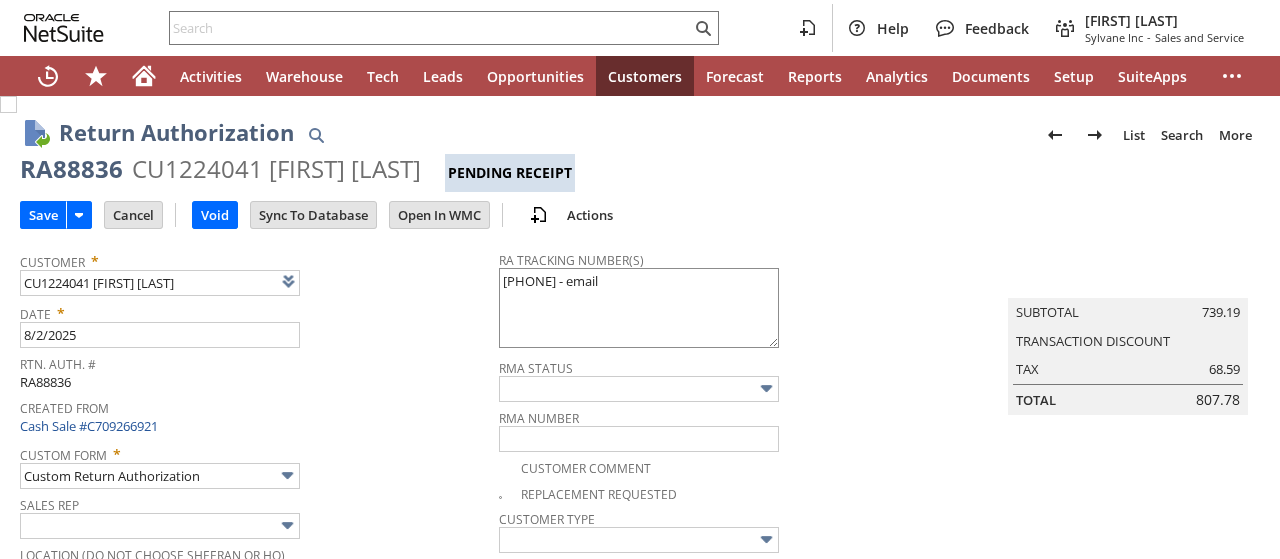 scroll, scrollTop: 0, scrollLeft: 0, axis: both 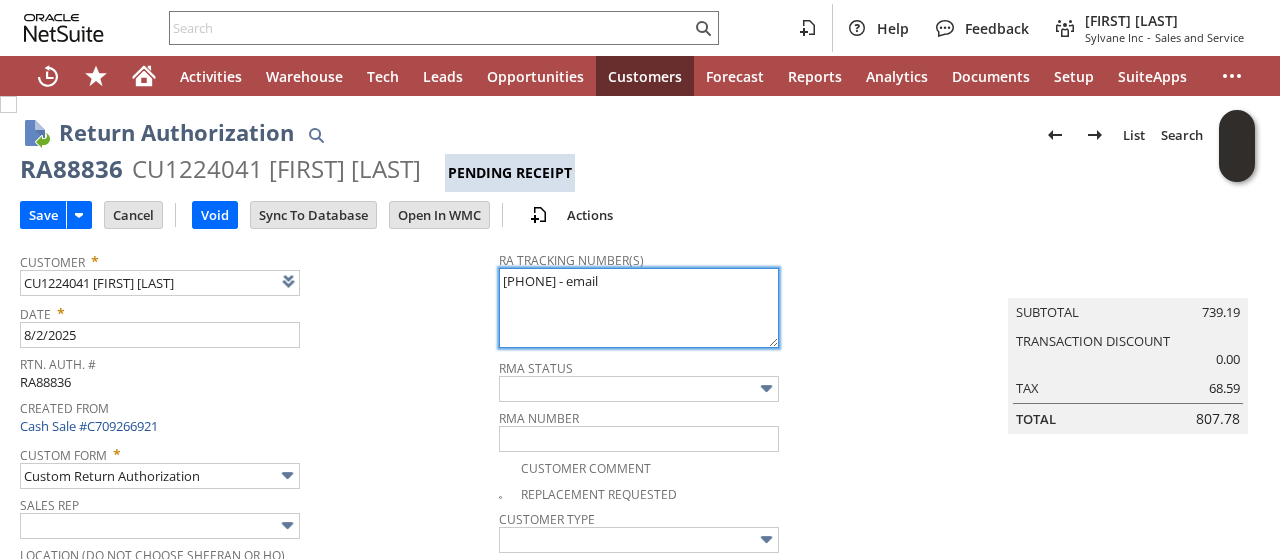 click on "791879399117 - email" at bounding box center [639, 308] 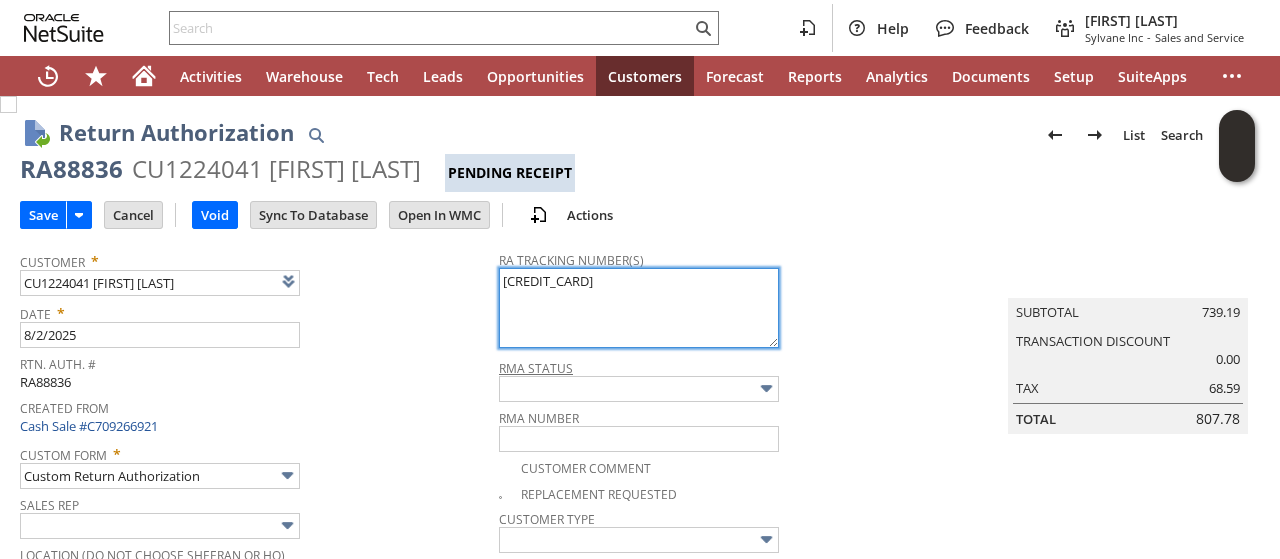 type on "997010601182941
08/07
10-6p" 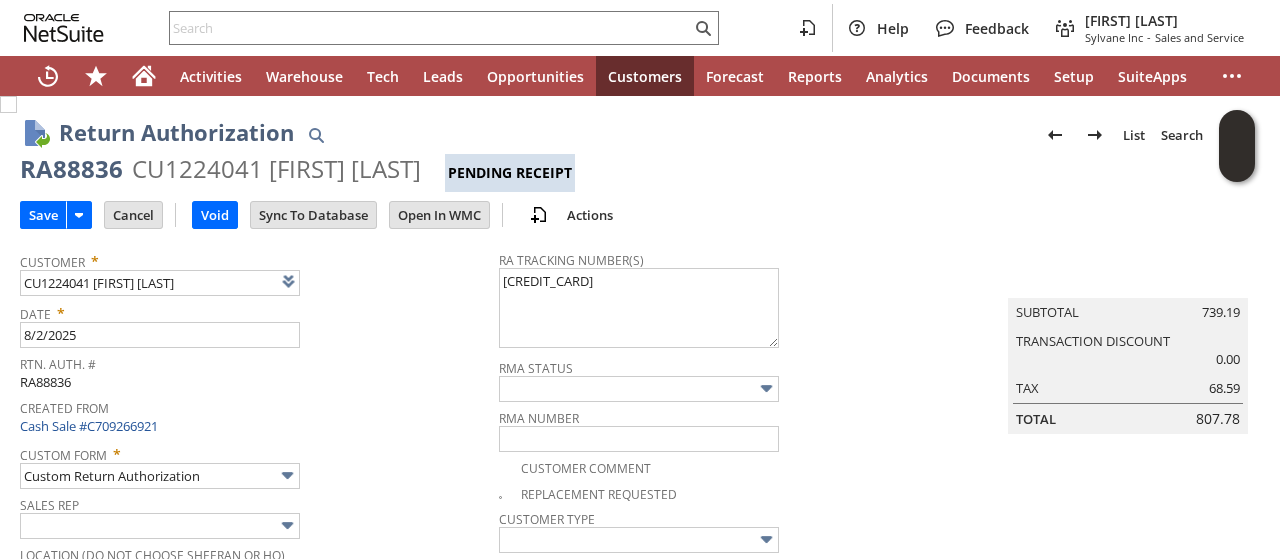 click on "Rtn. Auth. #" at bounding box center (254, 361) 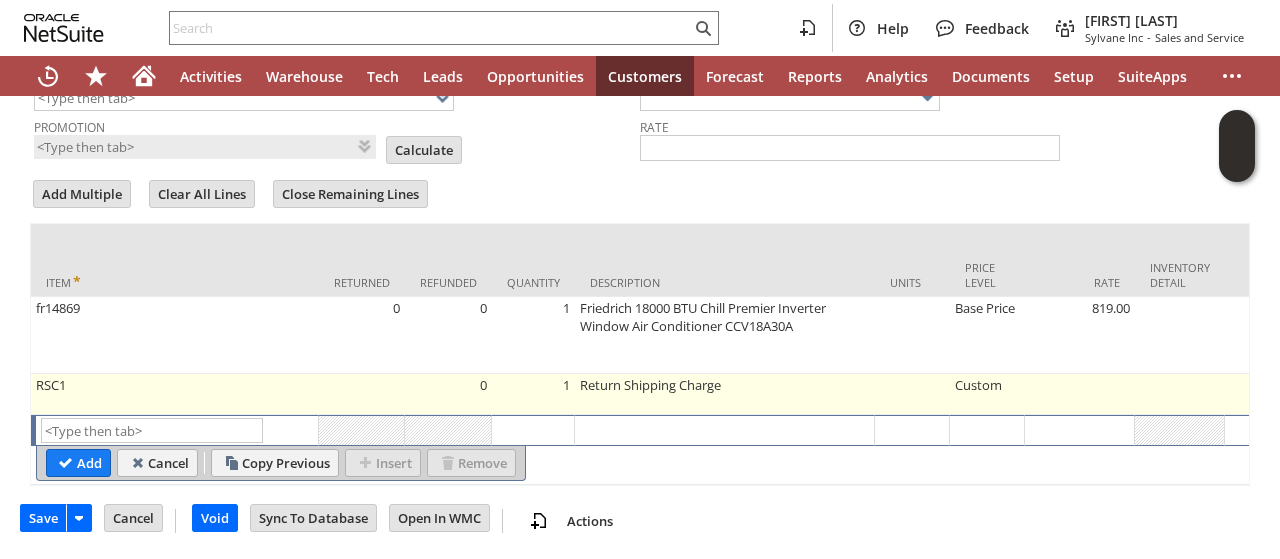 click on "Custom" at bounding box center (987, 394) 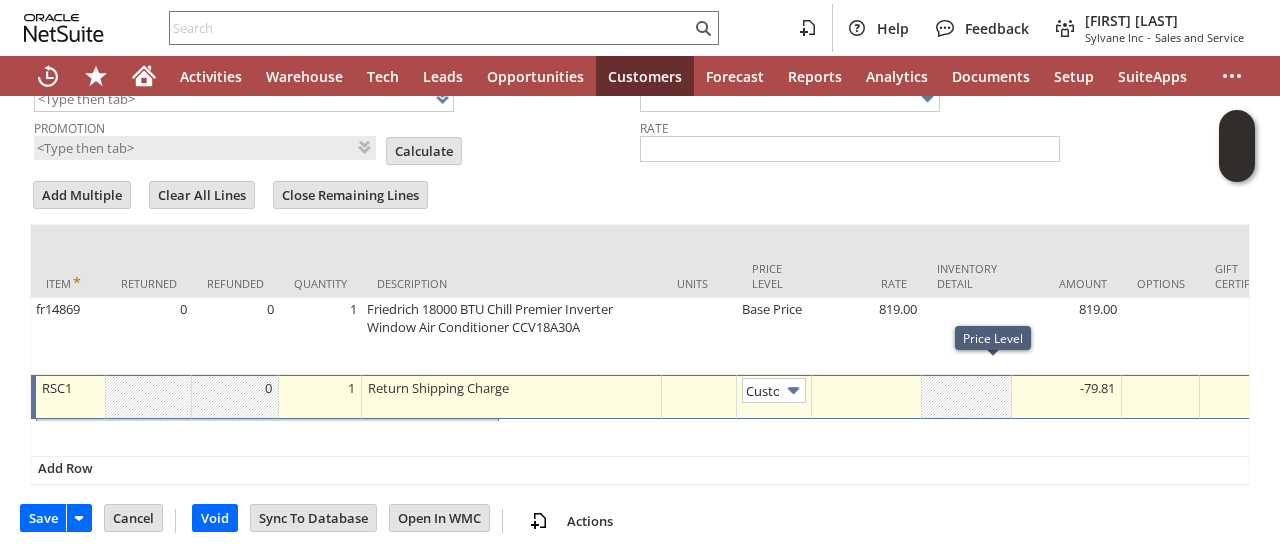 scroll, scrollTop: 1465, scrollLeft: 0, axis: vertical 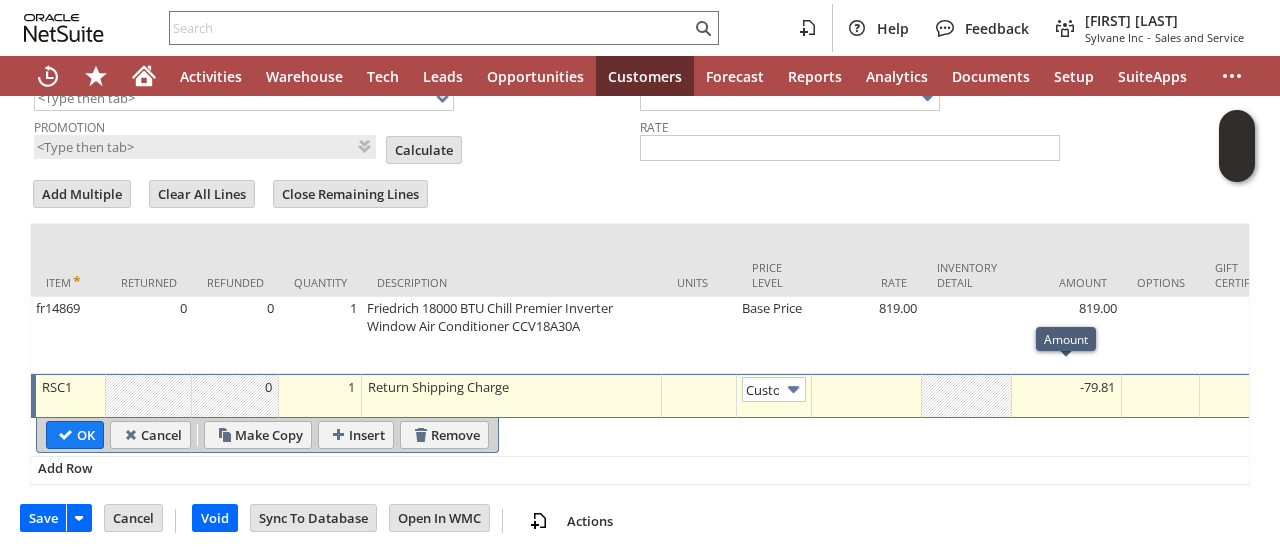 click on "-79.81" at bounding box center [1066, 387] 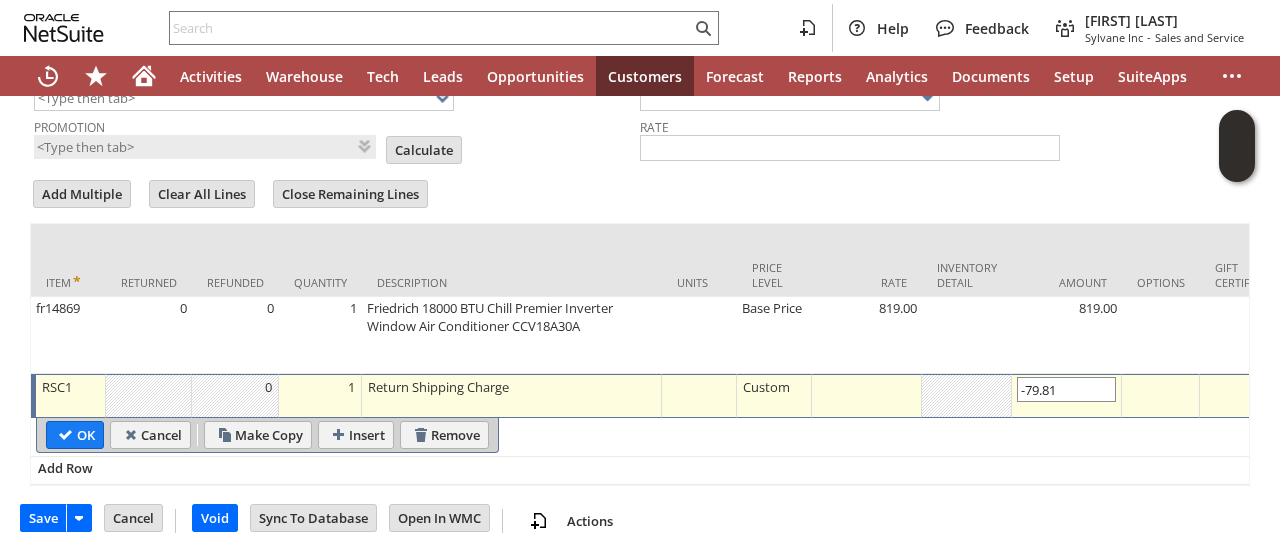 click on "-79.81" at bounding box center [1066, 389] 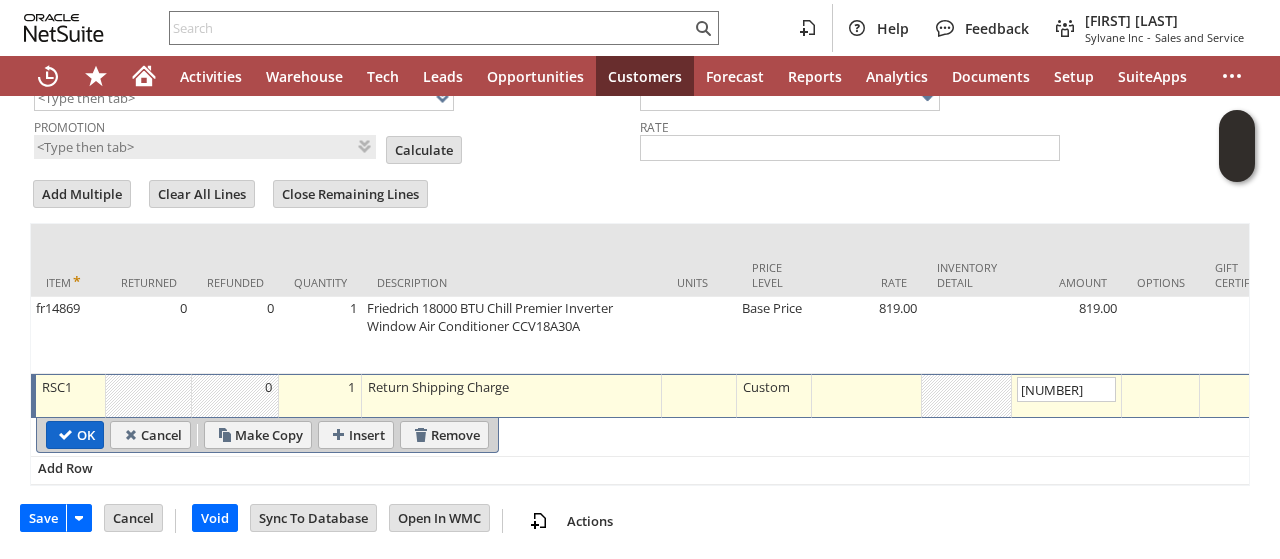 type on "-132.07" 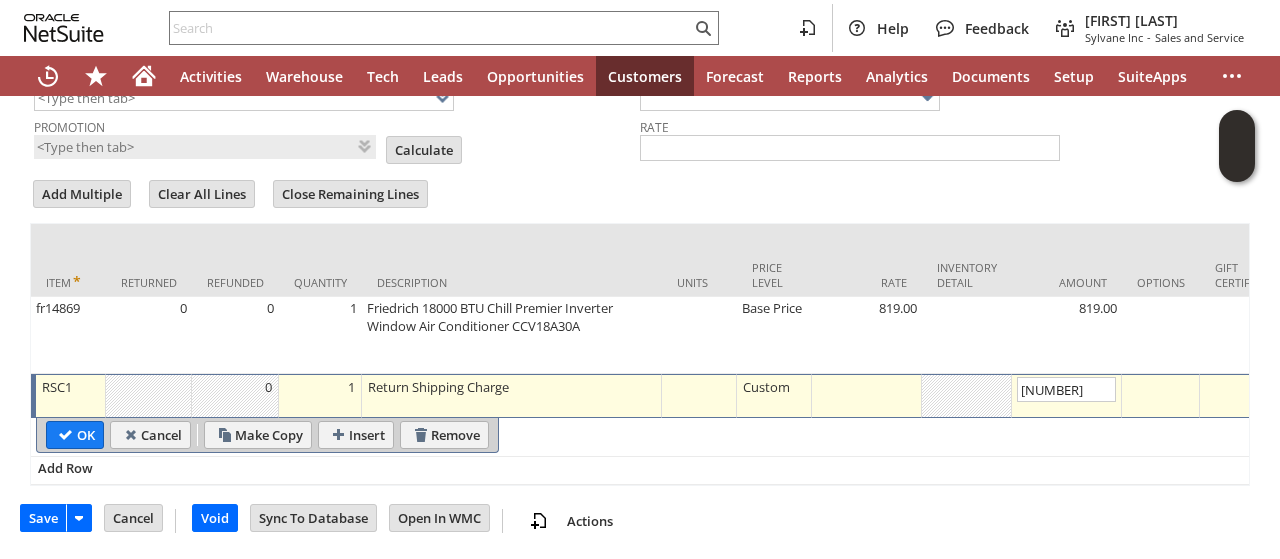type 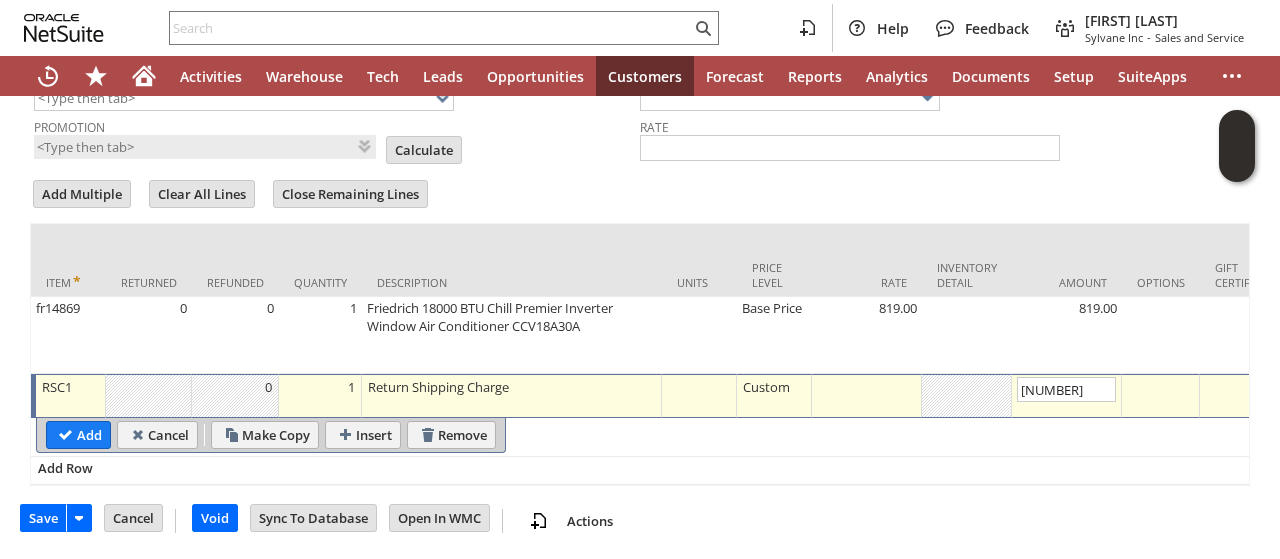 type on "Copy Previous" 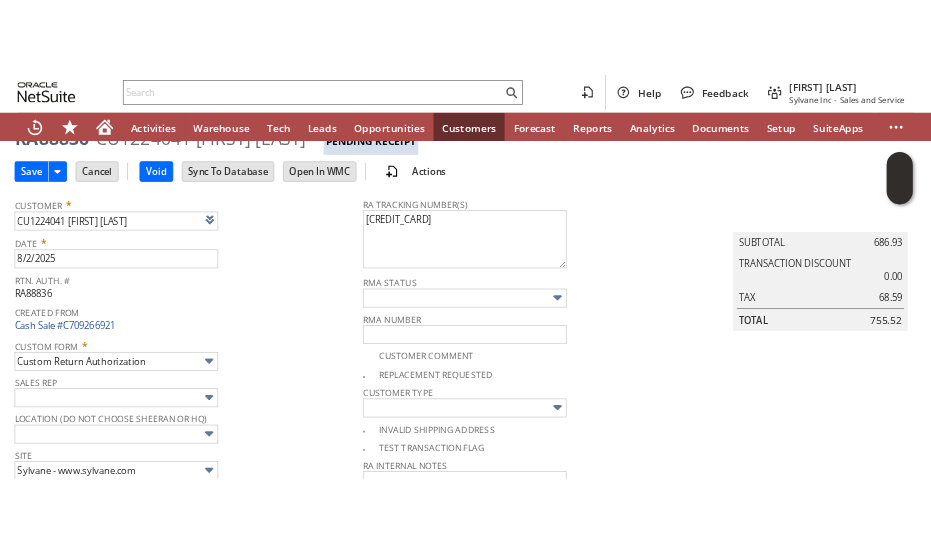 scroll, scrollTop: 0, scrollLeft: 0, axis: both 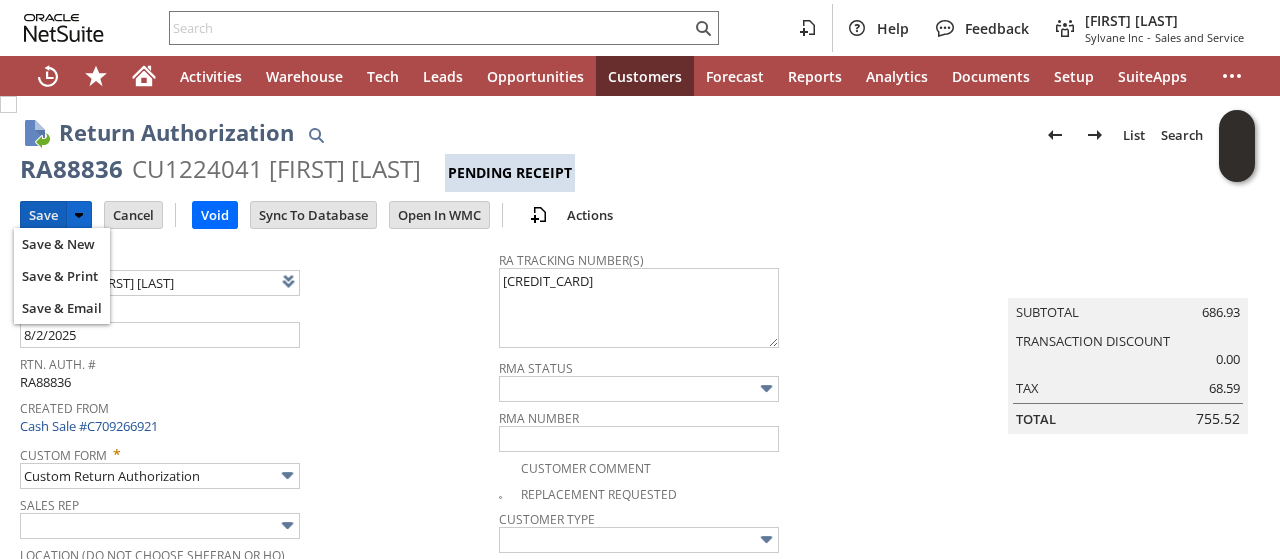 click on "Save" at bounding box center [43, 215] 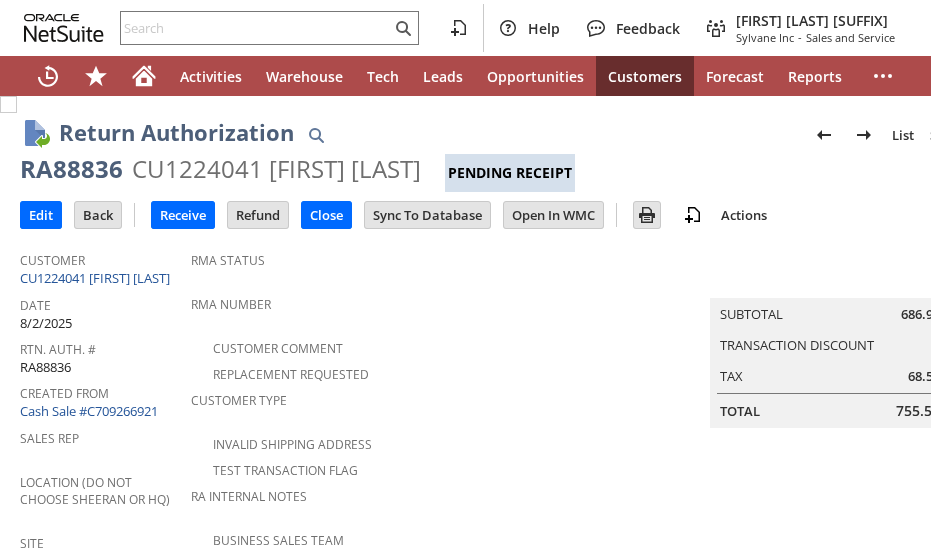 scroll, scrollTop: 0, scrollLeft: 0, axis: both 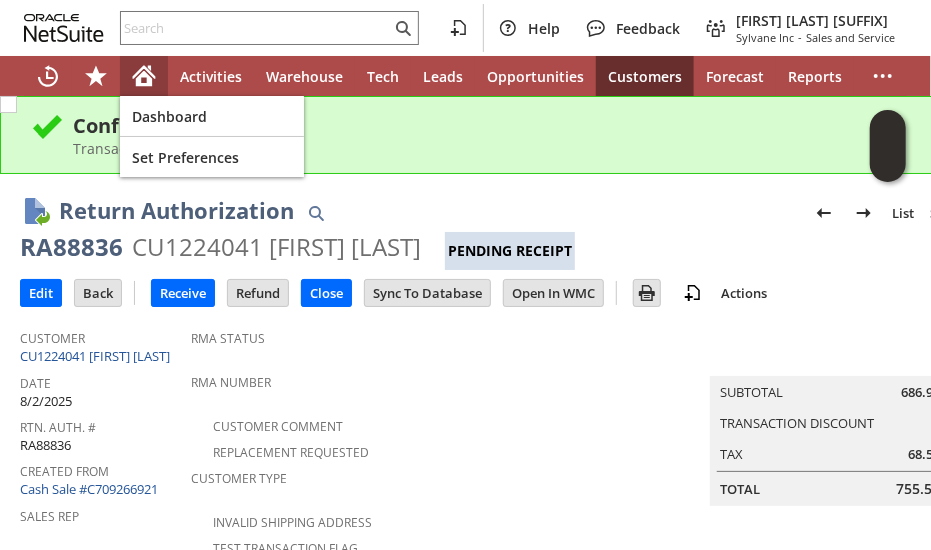 click 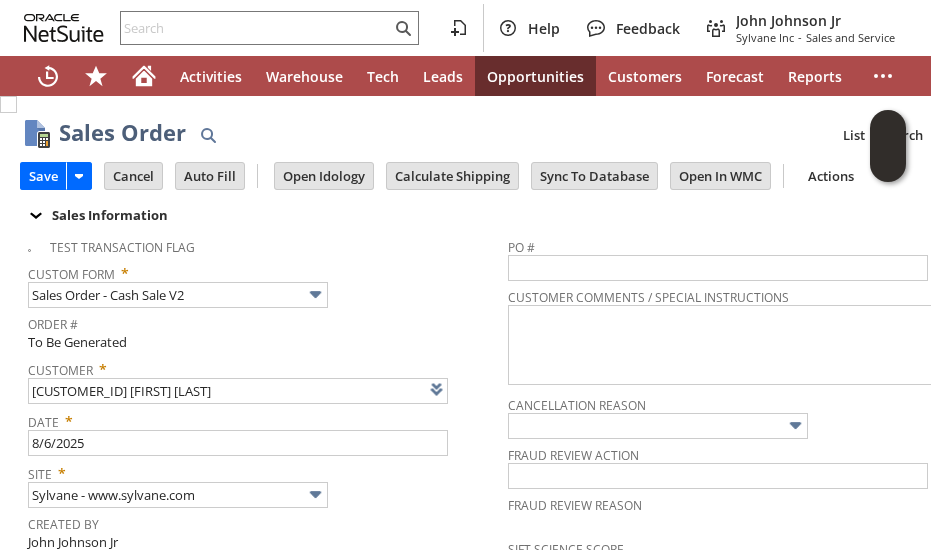 scroll, scrollTop: 0, scrollLeft: 0, axis: both 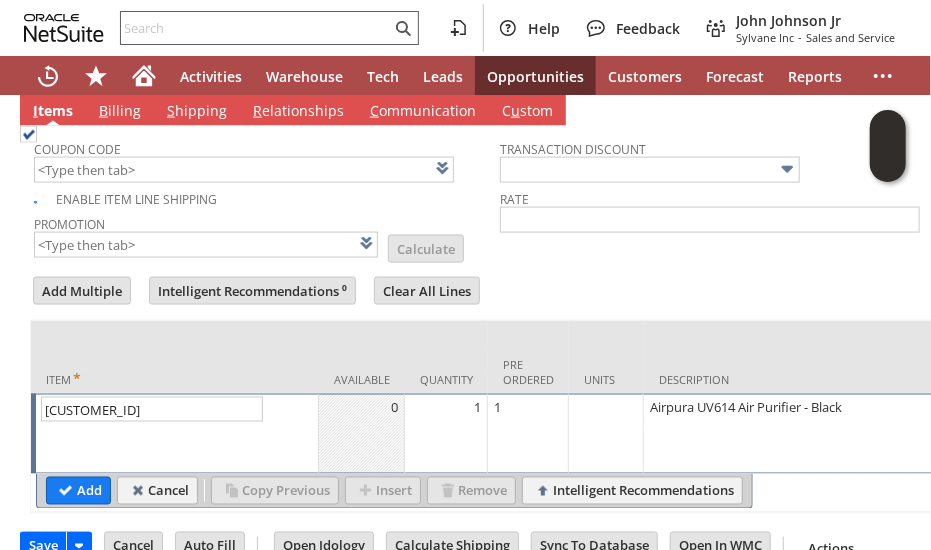 click at bounding box center [256, 28] 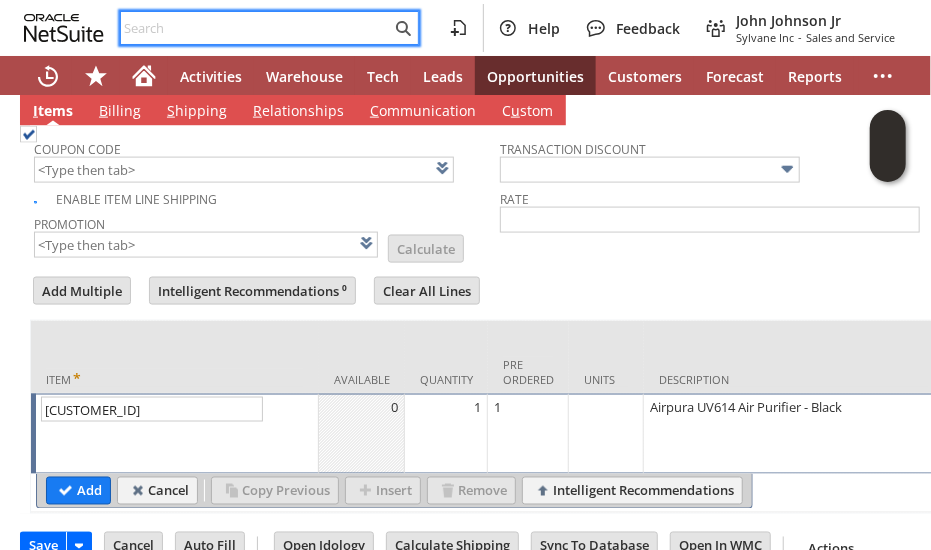 paste on "9495009987" 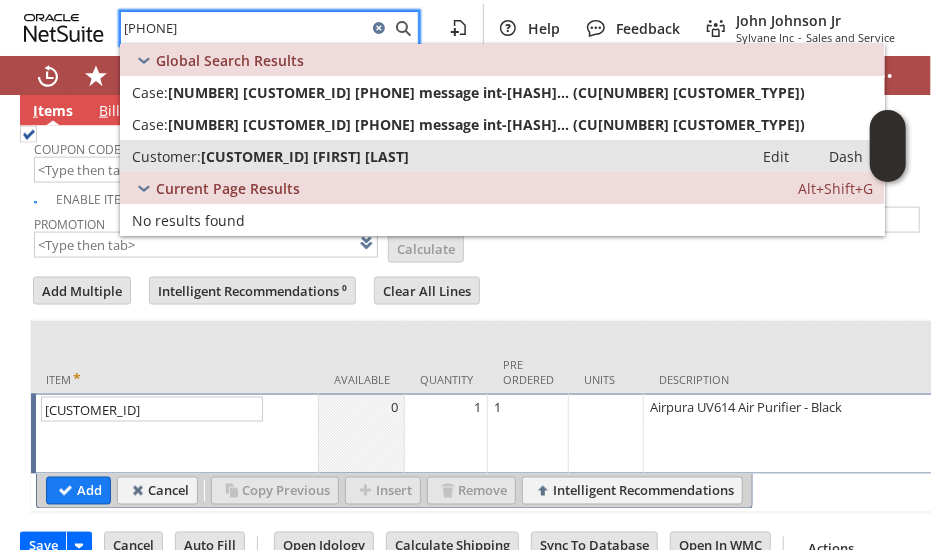 type on "9495009987" 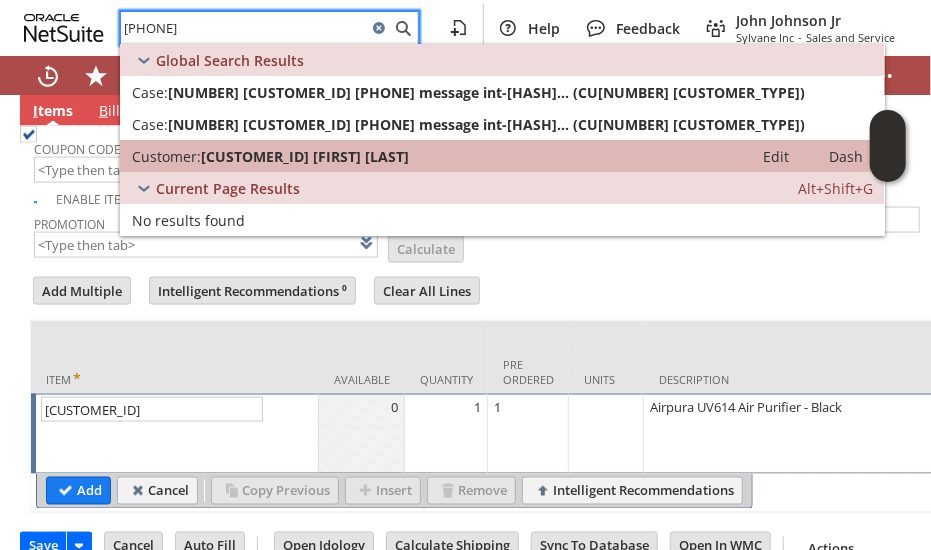 click on "CU1228502 martha bonner" at bounding box center (305, 156) 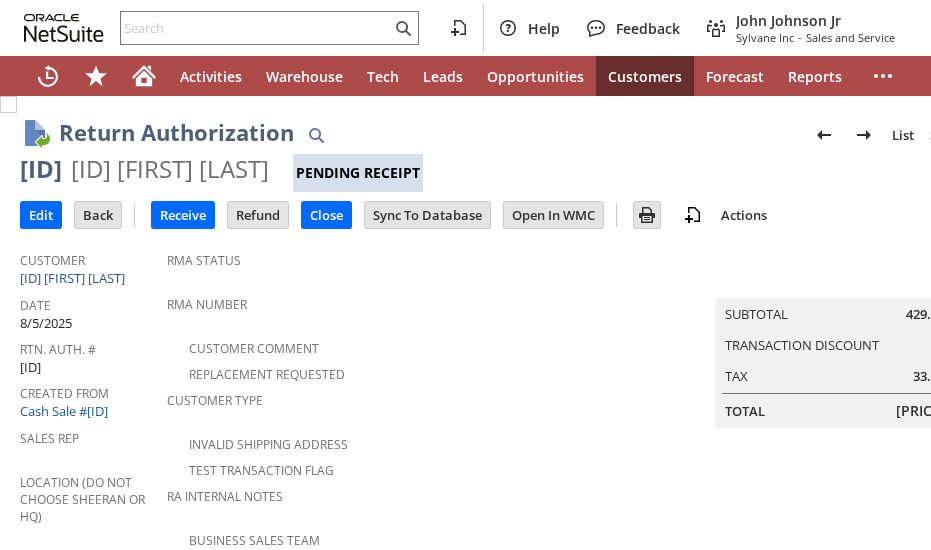 scroll, scrollTop: 0, scrollLeft: 0, axis: both 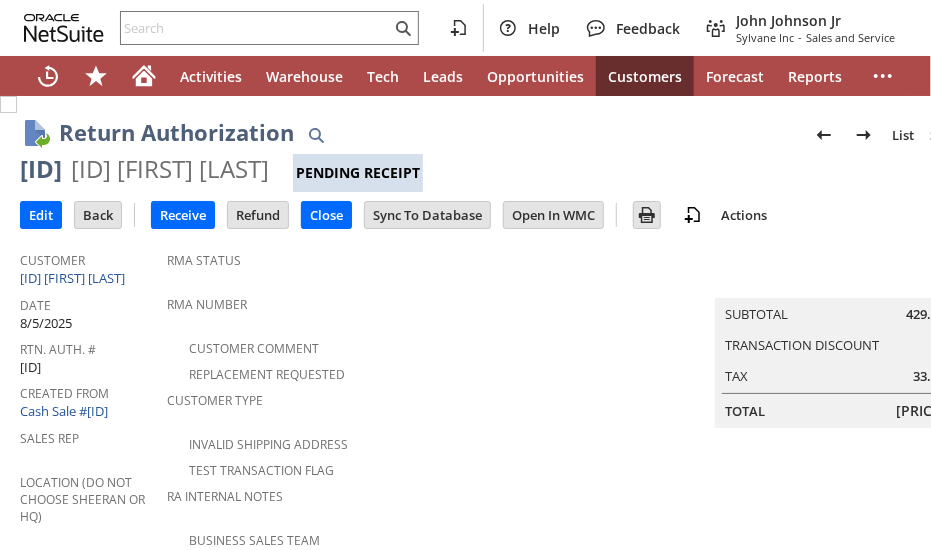 click on "RMA Number" at bounding box center [448, 312] 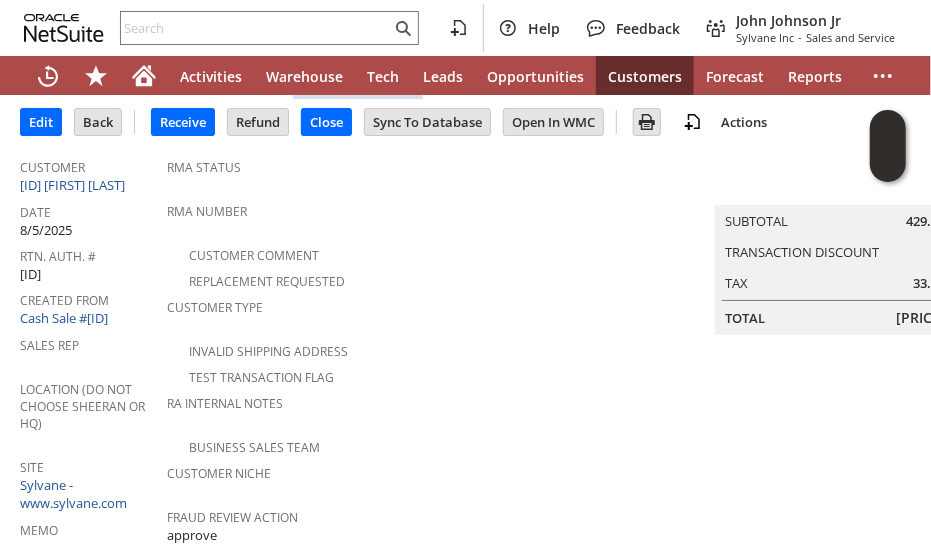 scroll, scrollTop: 0, scrollLeft: 0, axis: both 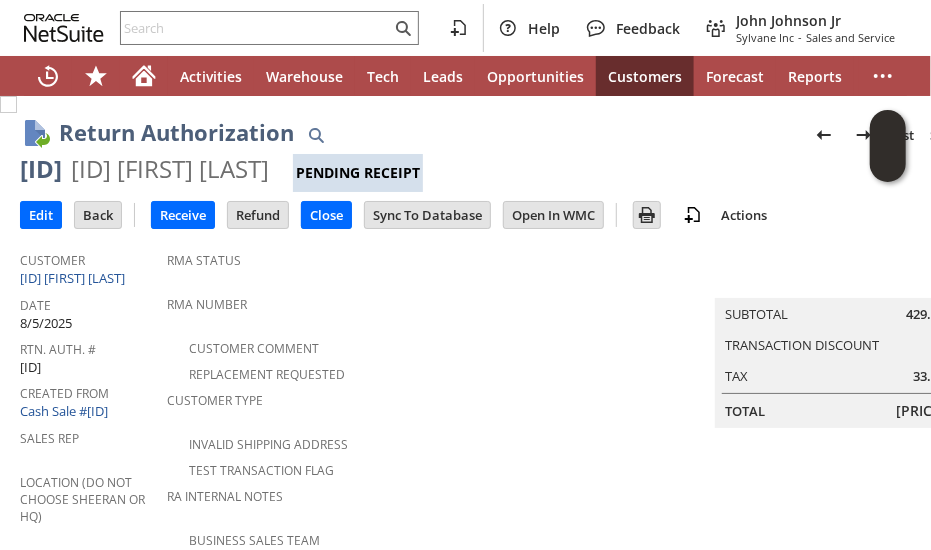 click on "[ID] [FIRST] [LAST]" at bounding box center (170, 169) 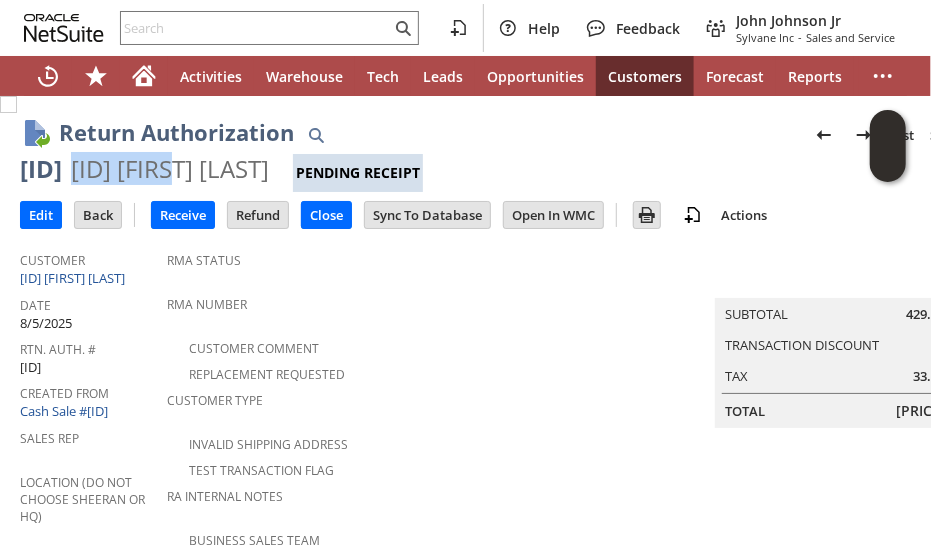 click on "[ID] [FIRST] [LAST]" at bounding box center [170, 169] 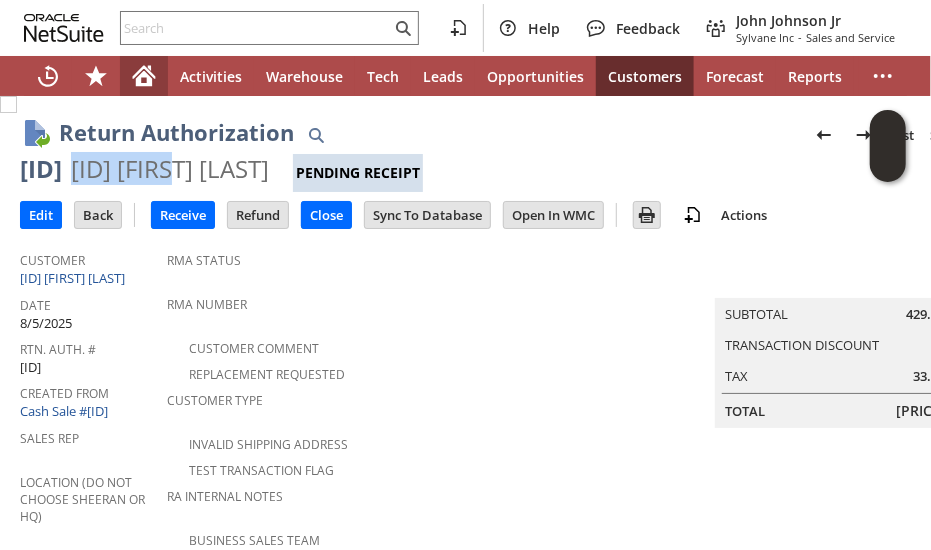 click 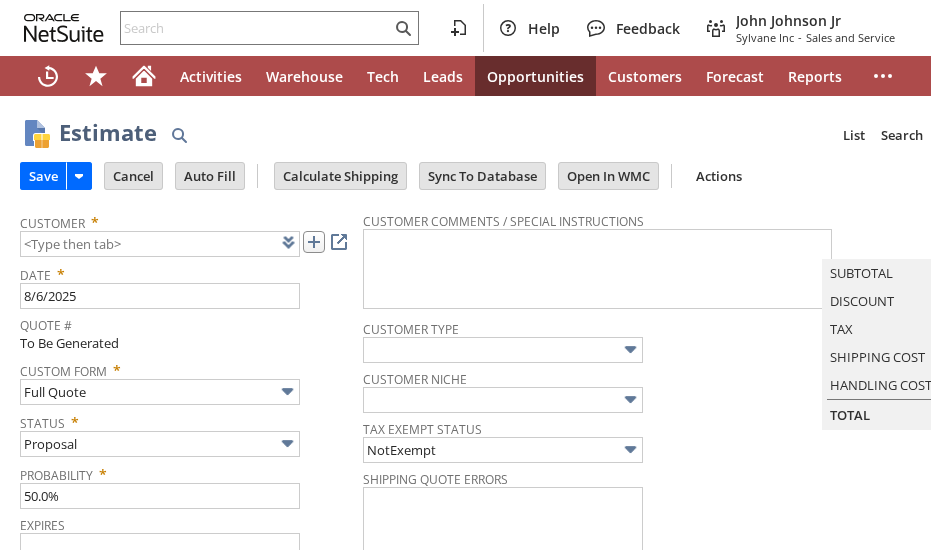 scroll, scrollTop: 0, scrollLeft: 0, axis: both 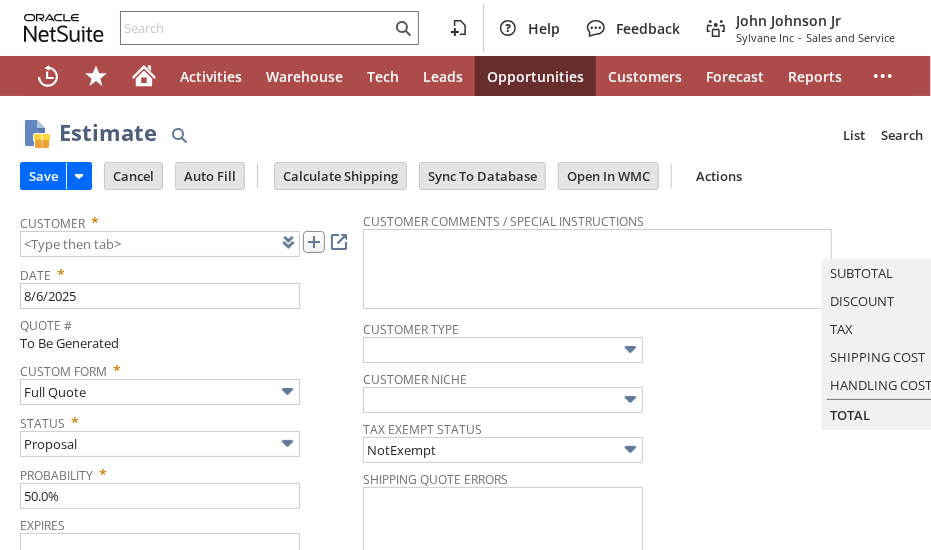 click at bounding box center (314, 242) 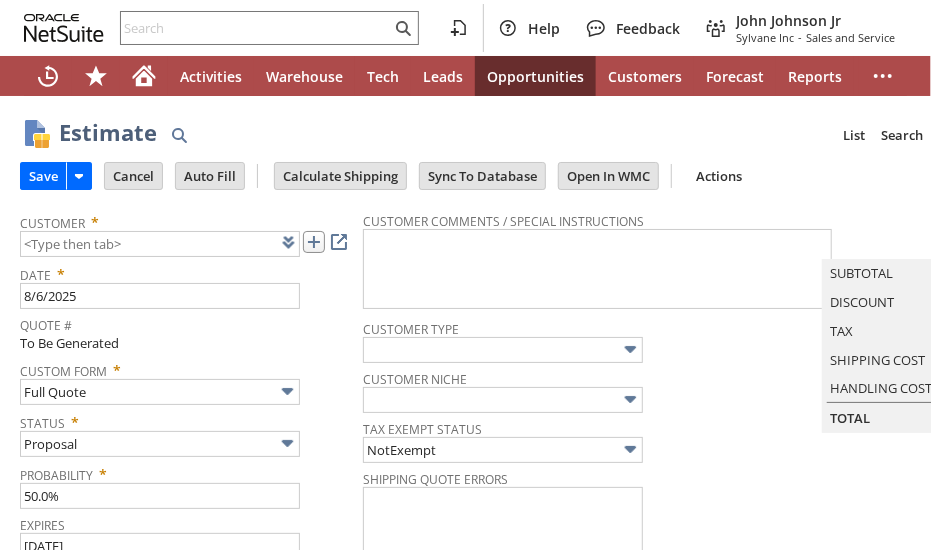 type on "[DATE]" 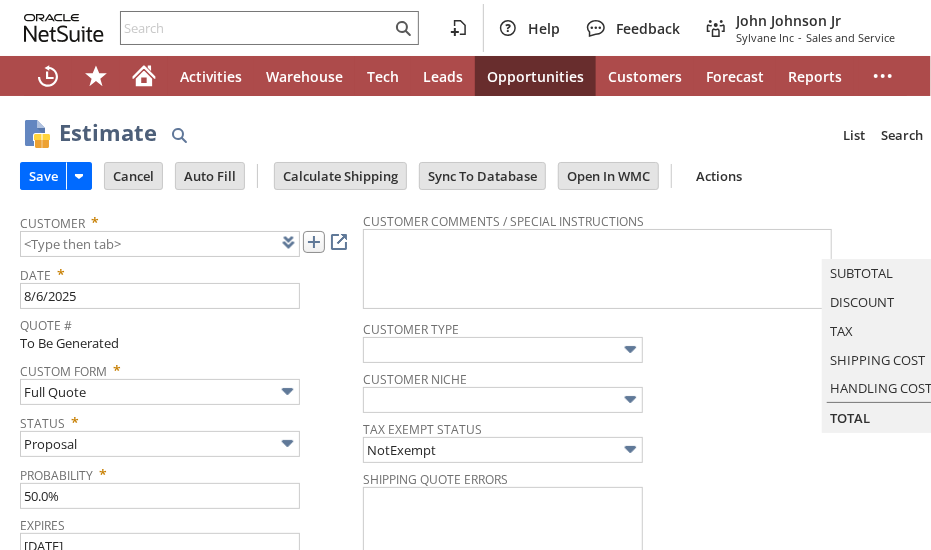 type on "8/6/2025" 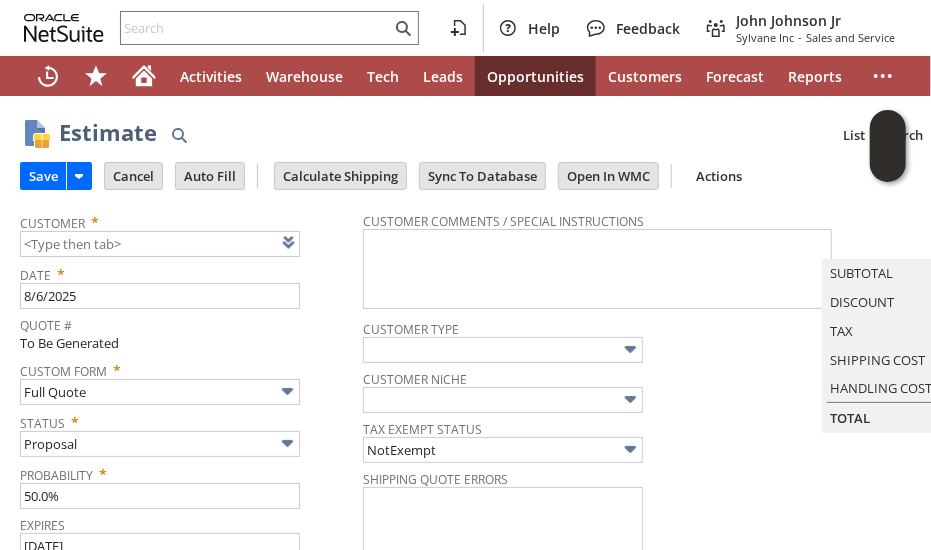 drag, startPoint x: 730, startPoint y: 113, endPoint x: 613, endPoint y: 36, distance: 140.06427 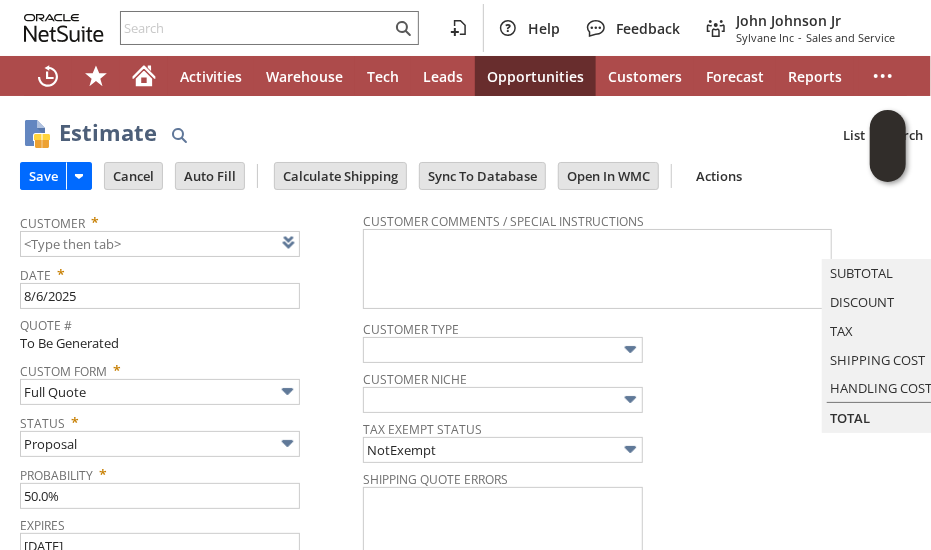click on "Estimate
List
Search
More
Add To Shortcuts
Go" at bounding box center [500, 127] 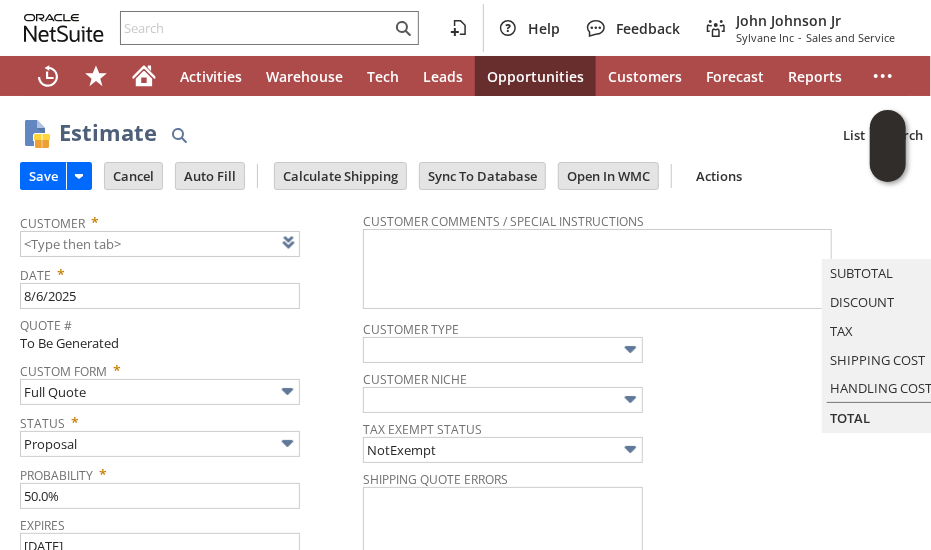 type on "CU1232564 North Dallas VA Medical Center" 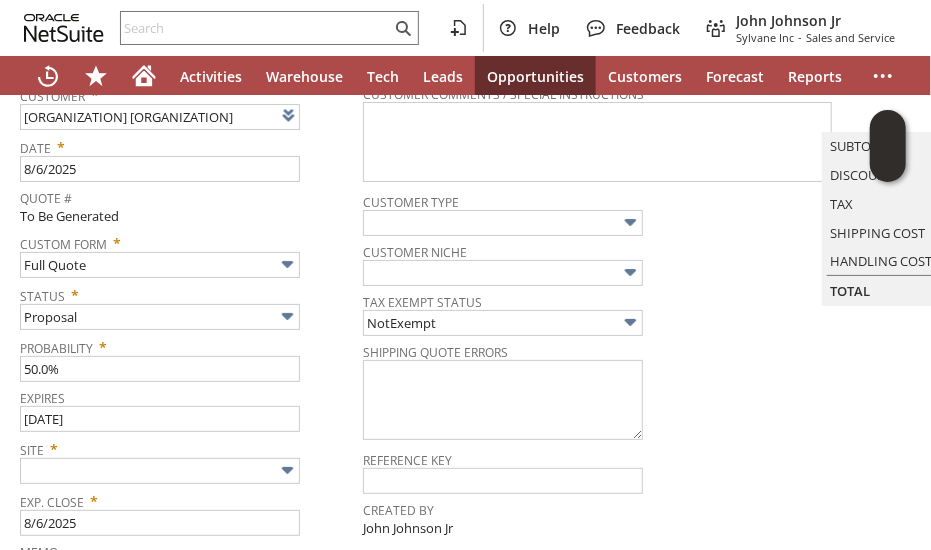 scroll, scrollTop: 200, scrollLeft: 0, axis: vertical 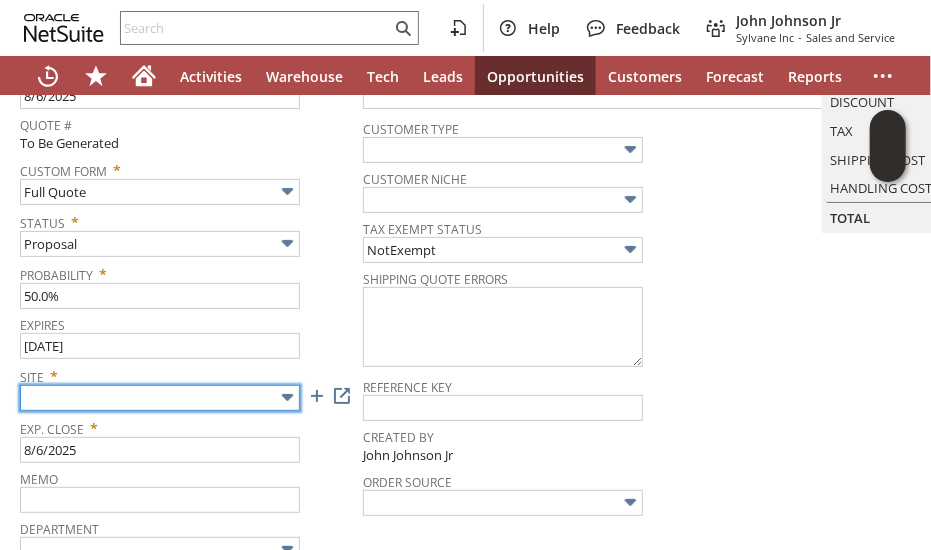 click at bounding box center (160, 398) 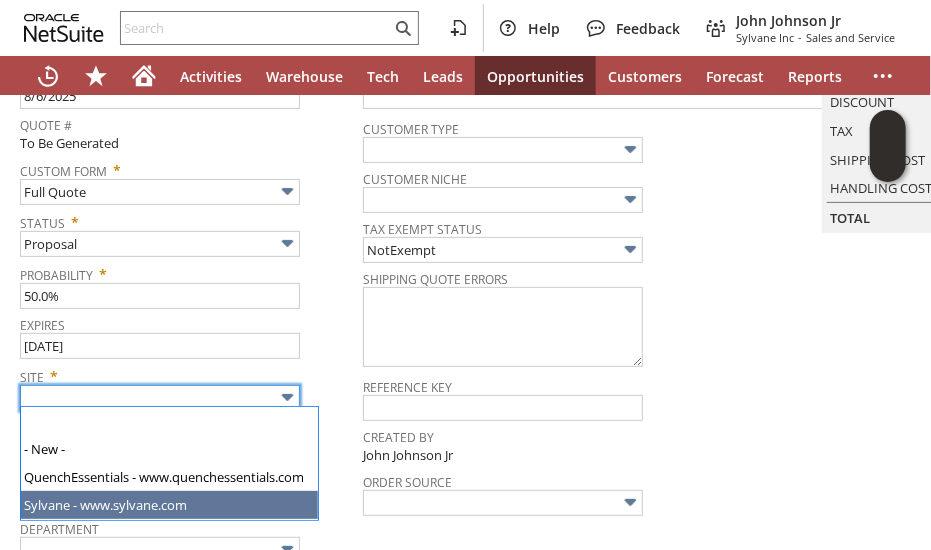 drag, startPoint x: 158, startPoint y: 500, endPoint x: 176, endPoint y: 475, distance: 30.805843 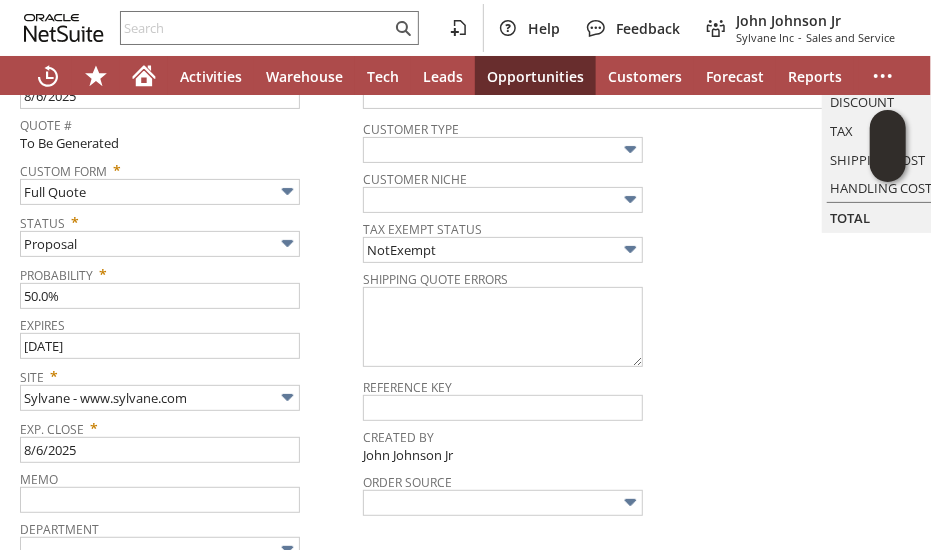 click on "Probability
*
50.0%" at bounding box center [186, 284] 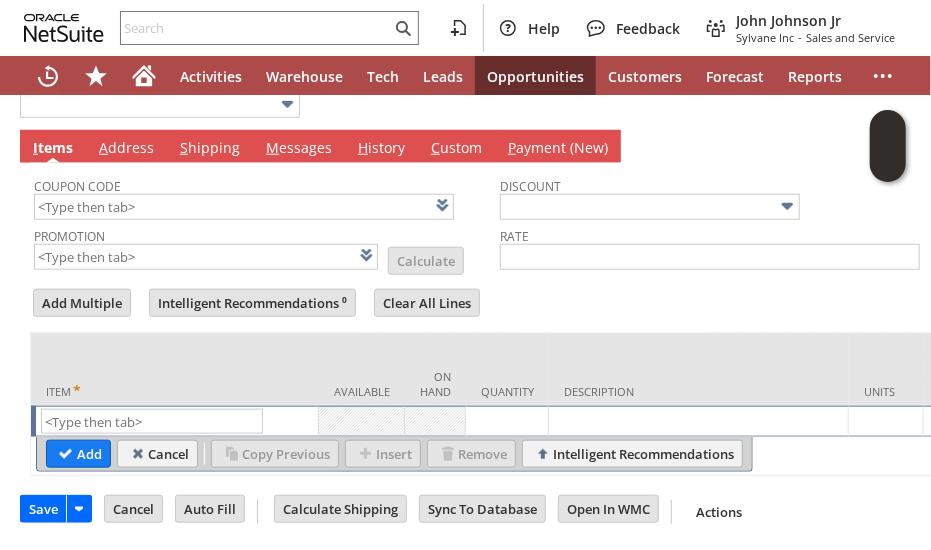 scroll, scrollTop: 666, scrollLeft: 0, axis: vertical 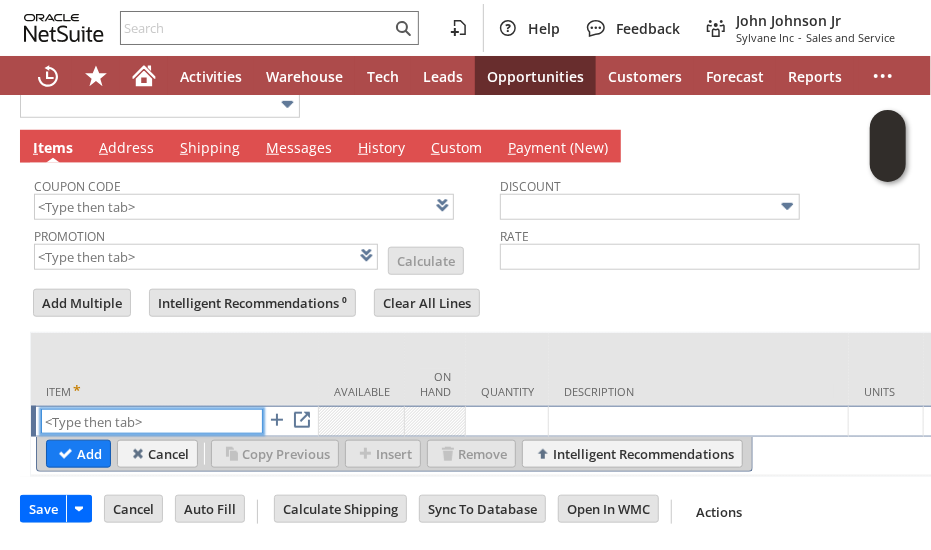 click at bounding box center [152, 421] 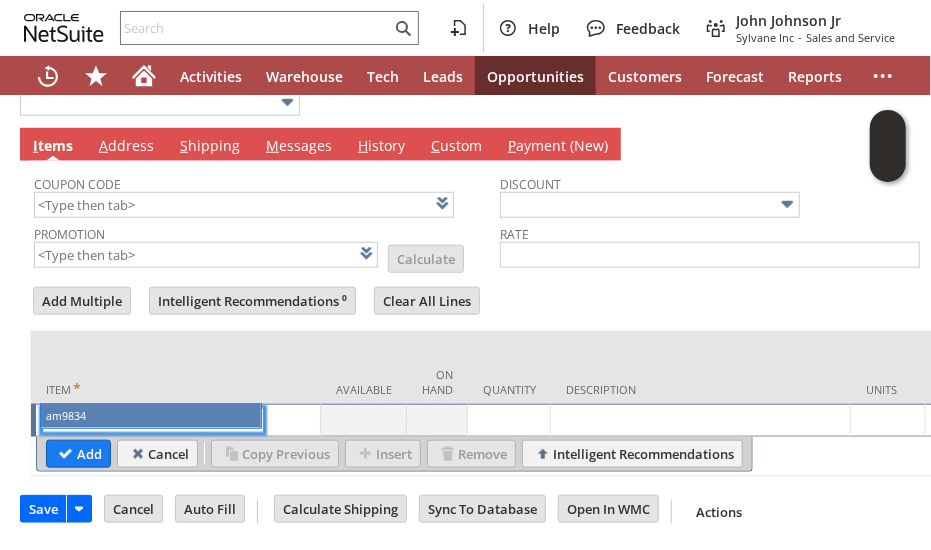 type on "am9834" 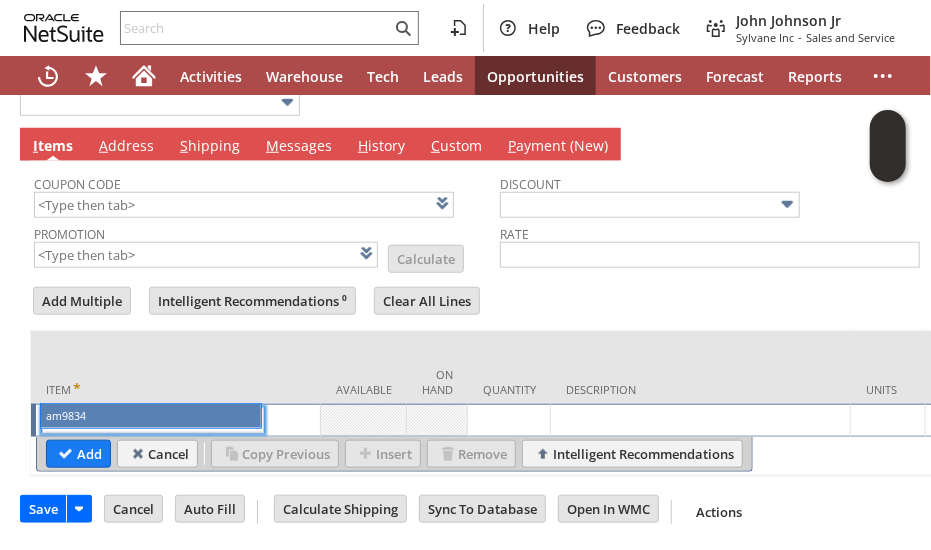 click on "am9834
List  Search" at bounding box center (178, 420) 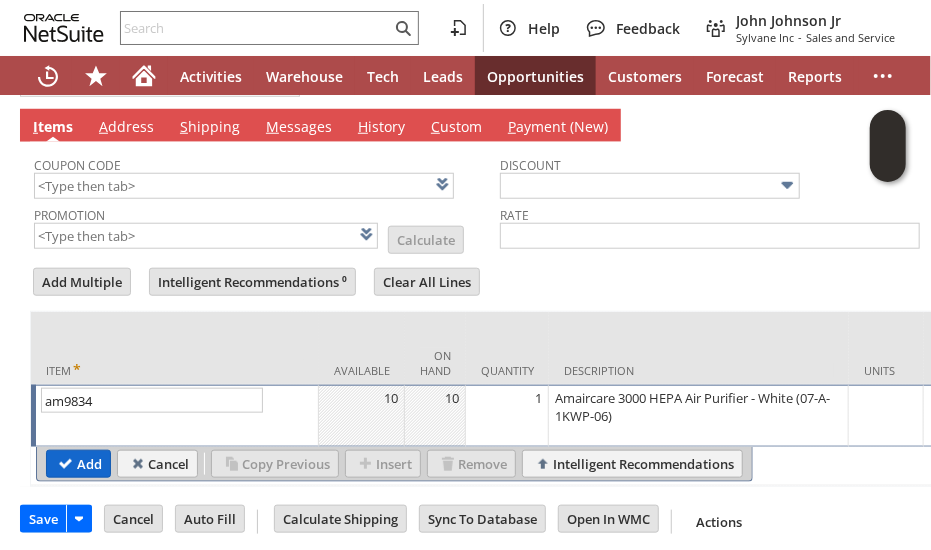 click on "Add" at bounding box center [78, 464] 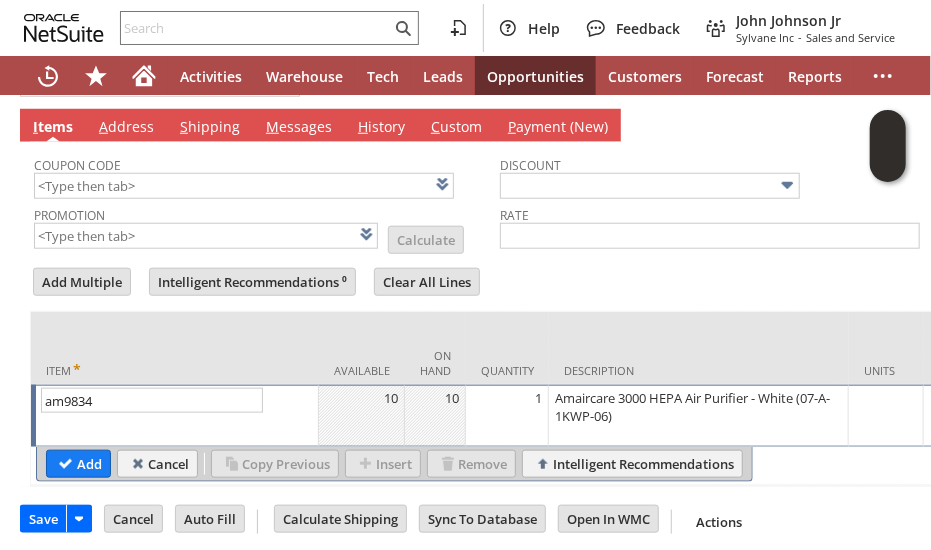 type 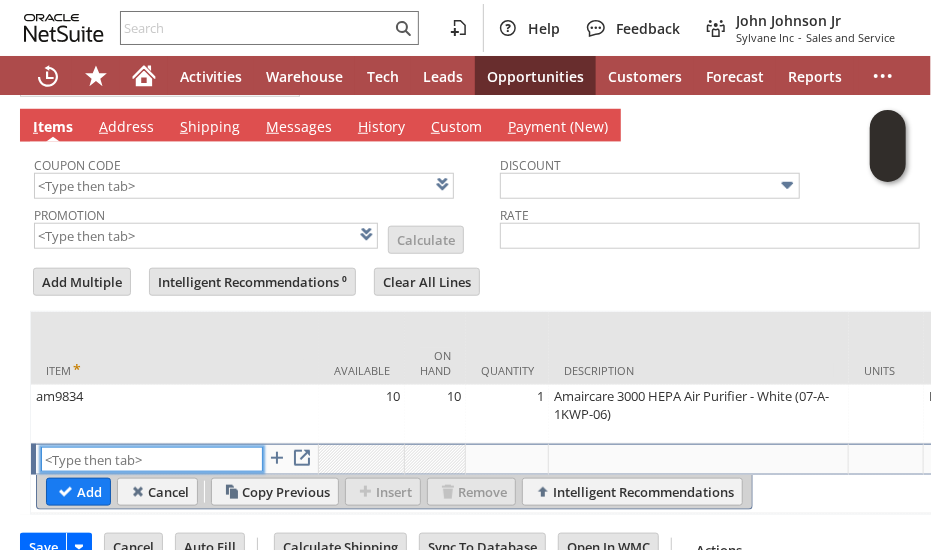 click at bounding box center (152, 459) 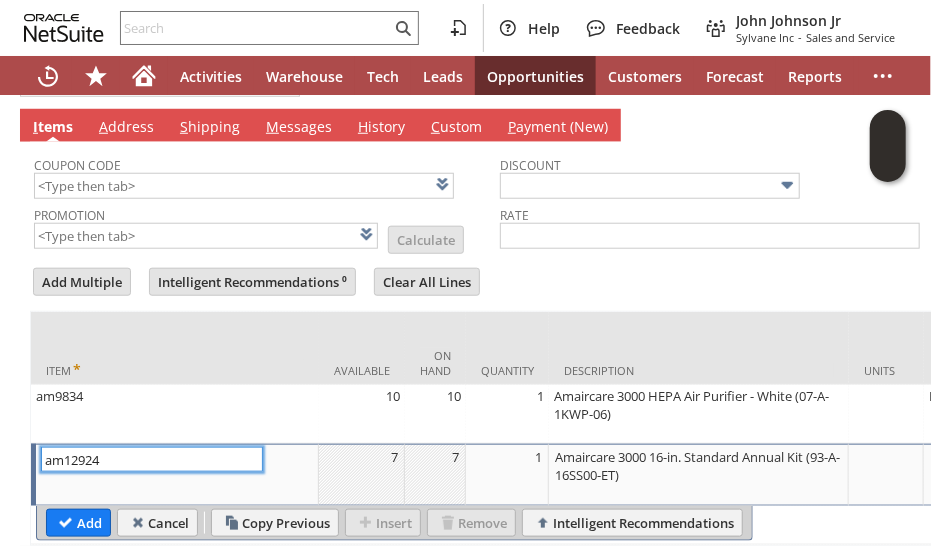 type on "1" 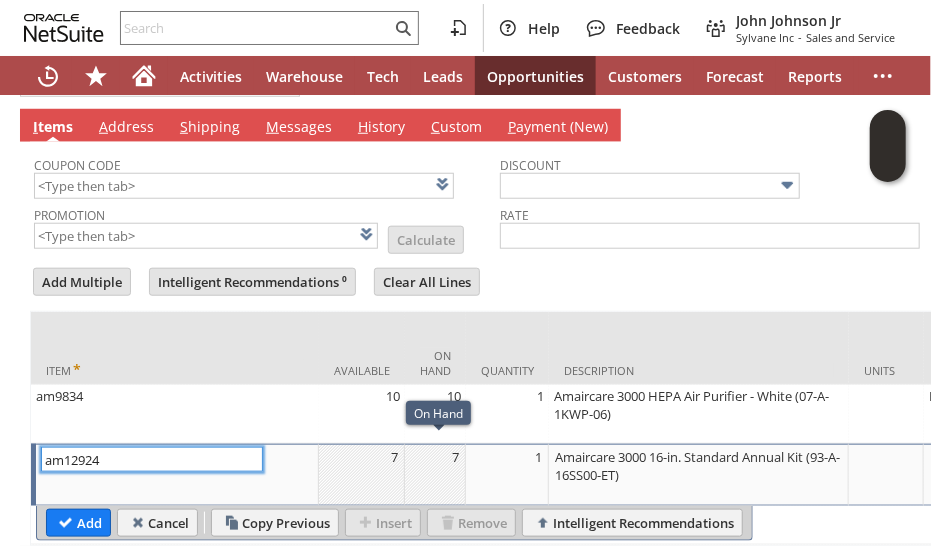 type on "am12924" 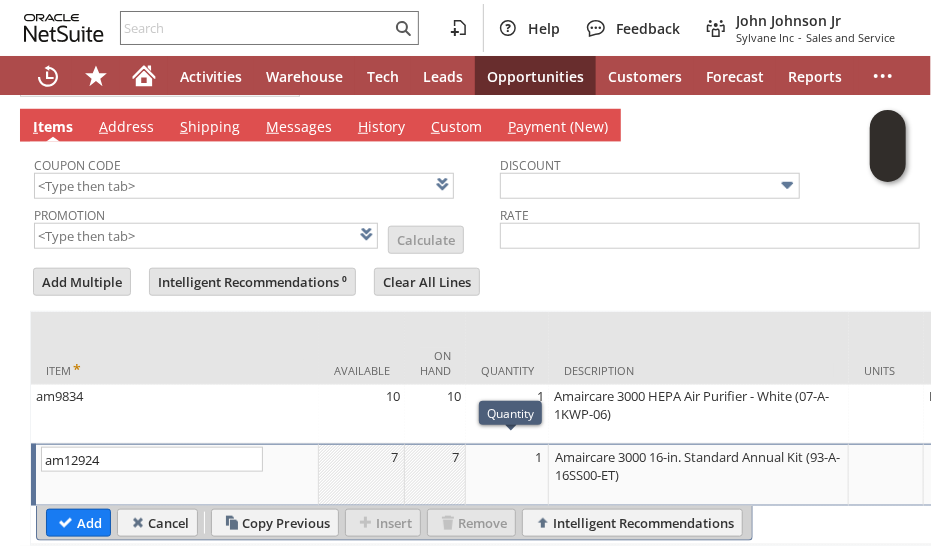 click on "1" at bounding box center (507, 457) 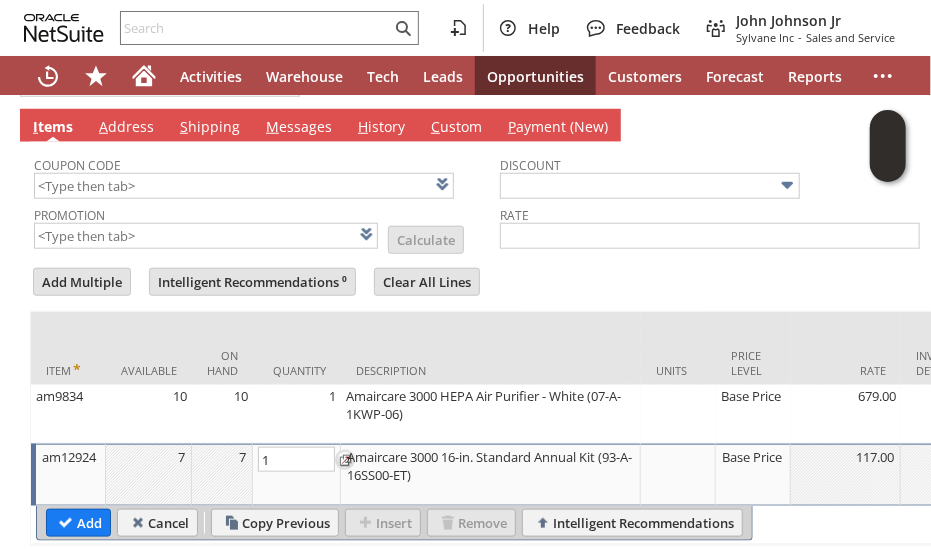 type on "2" 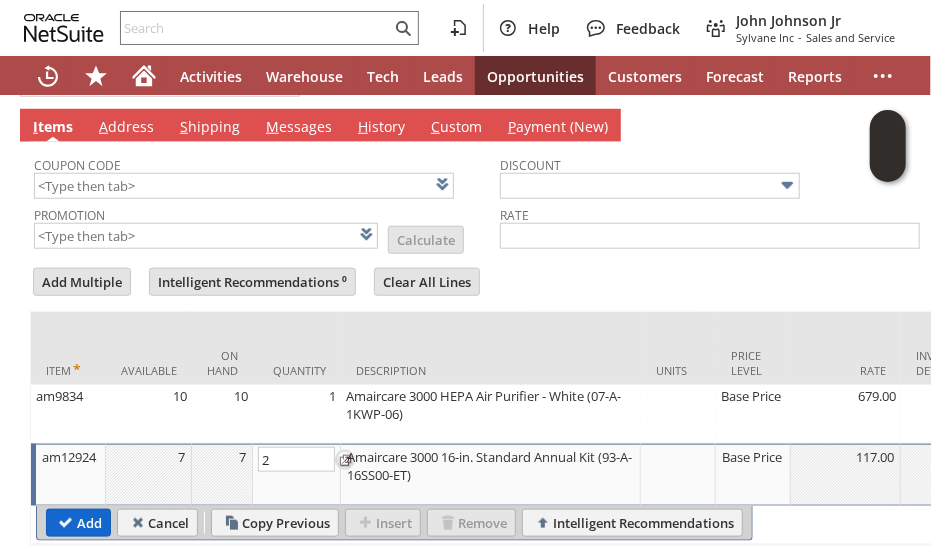 click on "Add" at bounding box center (78, 523) 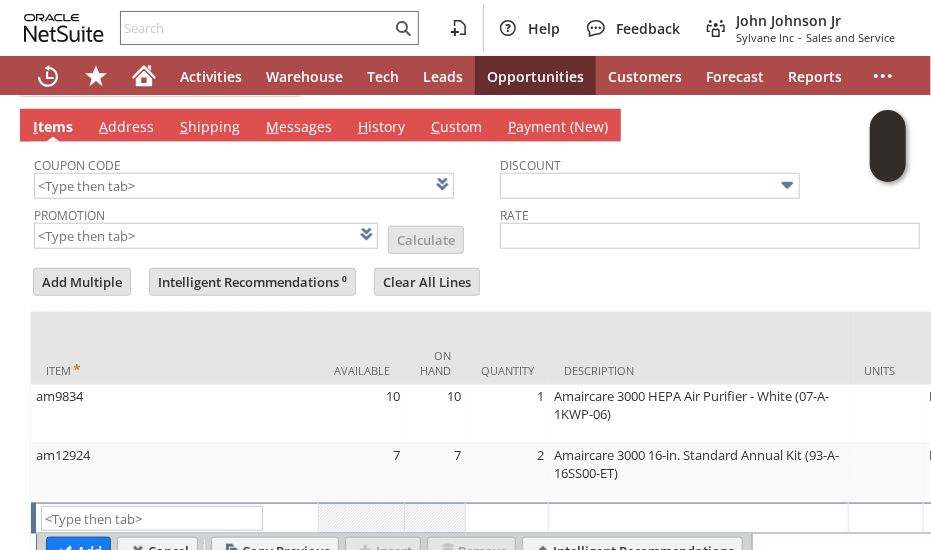 type on "Intelligent Recommendations¹⁰" 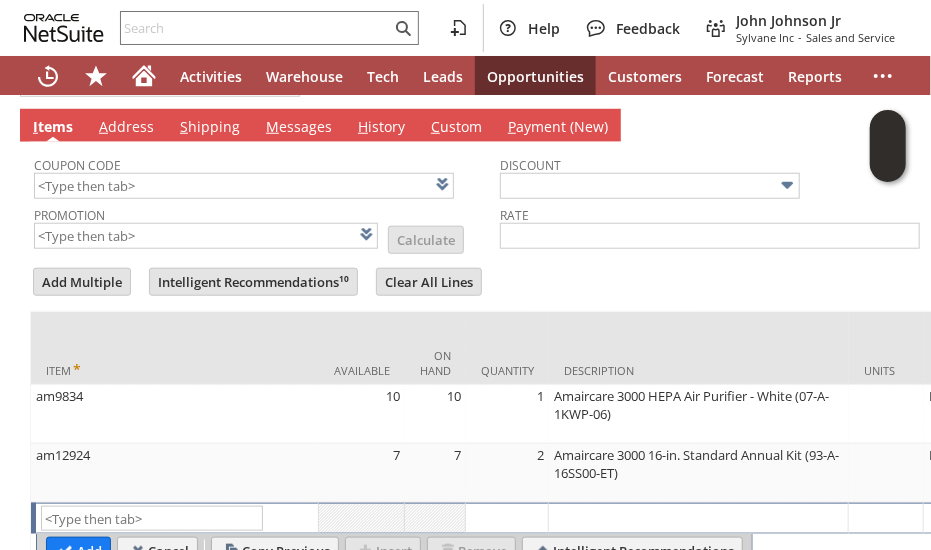 click on "Add Multiple
Intelligent Recommendations¹⁰
Clear All Lines
Line Items
All
Item
*
Available
On Hand
Quantity
Description
Units
Price Level" at bounding box center [500, 419] 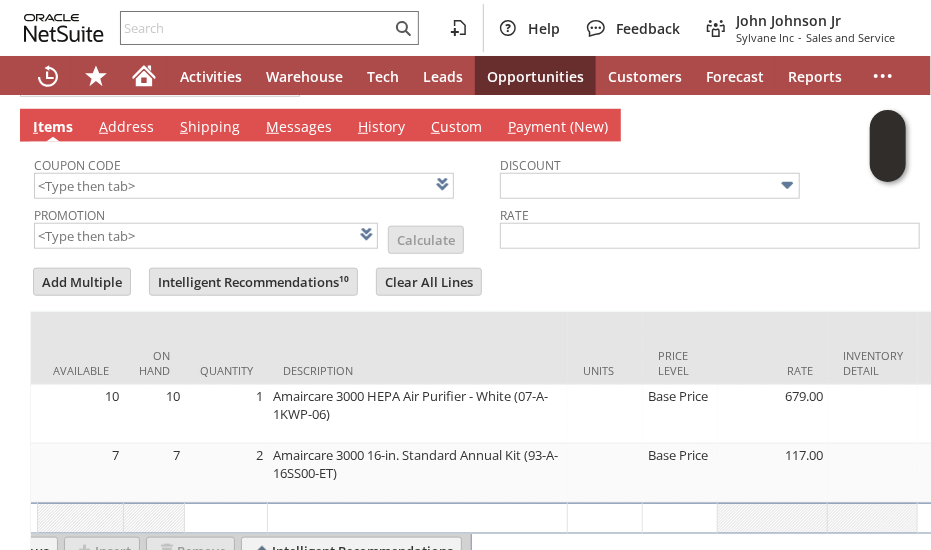 scroll, scrollTop: 0, scrollLeft: 490, axis: horizontal 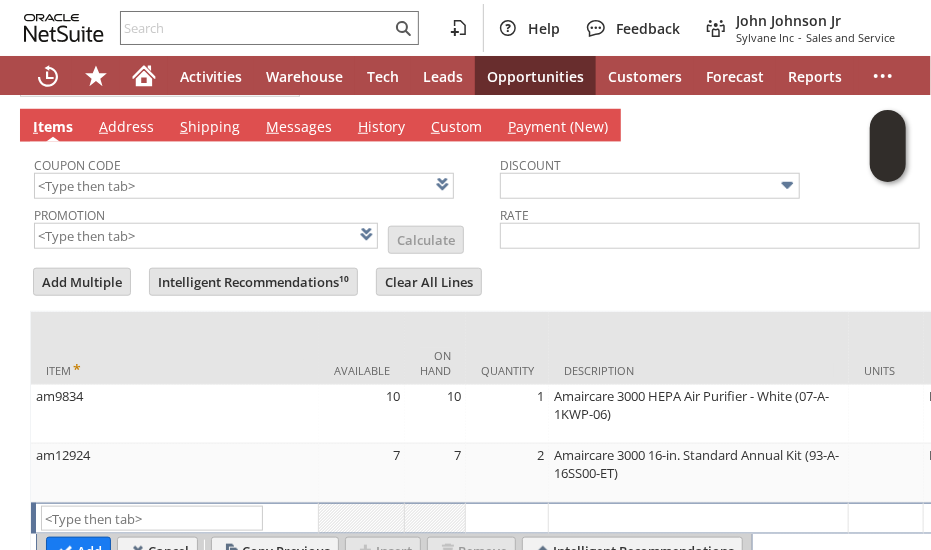 click on "Add Multiple
Intelligent Recommendations¹⁰
Clear All Lines
Line Items
All
Item
*
Available
On Hand
Quantity
Description
Units
Price Level" at bounding box center [500, 419] 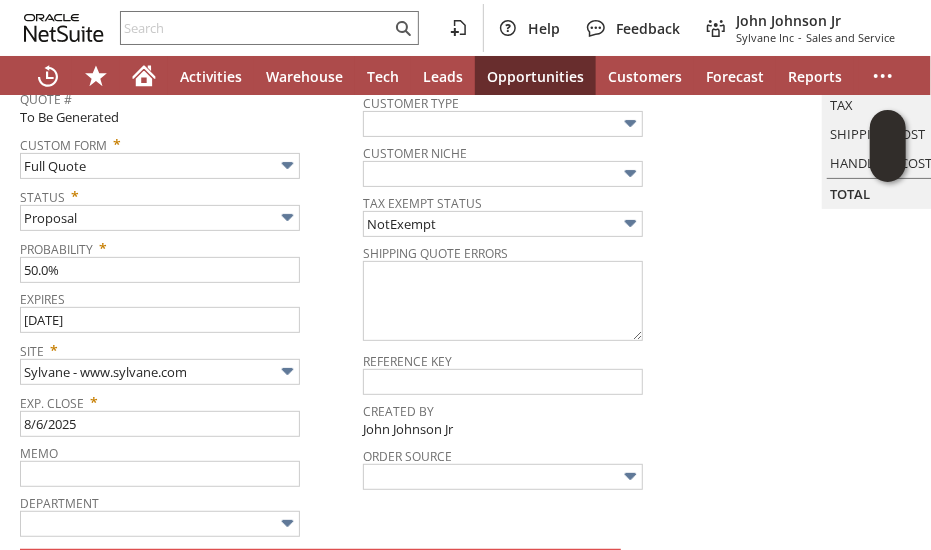 scroll, scrollTop: 0, scrollLeft: 0, axis: both 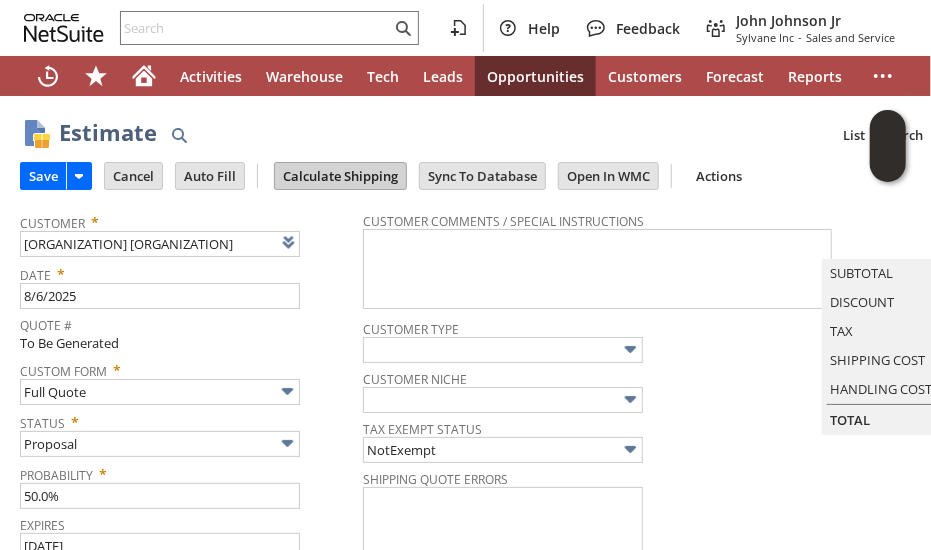 click on "Calculate Shipping" at bounding box center [340, 176] 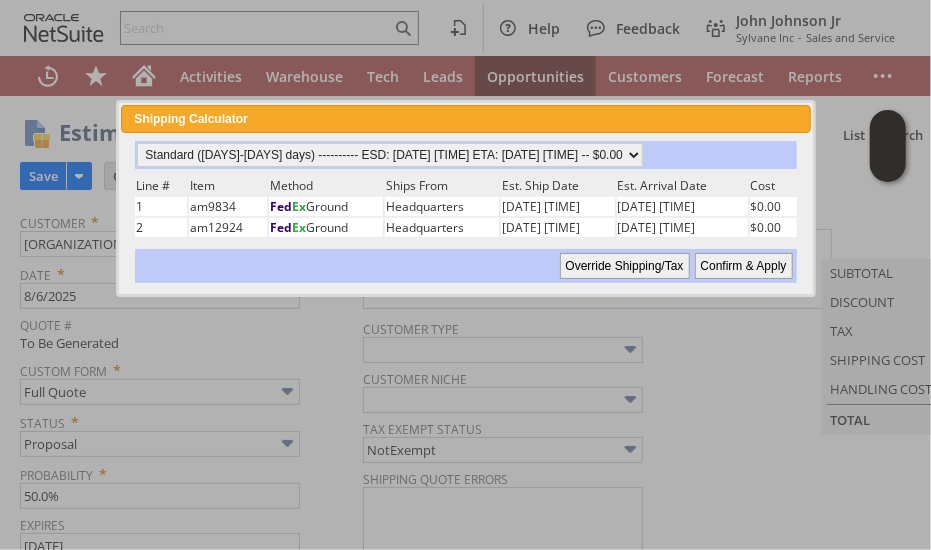 click on "Confirm & Apply" at bounding box center (744, 266) 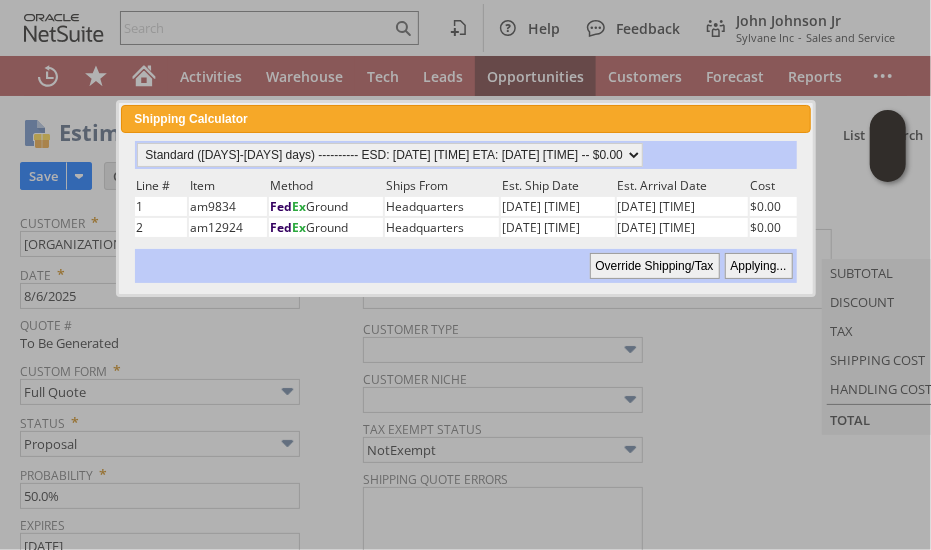 type 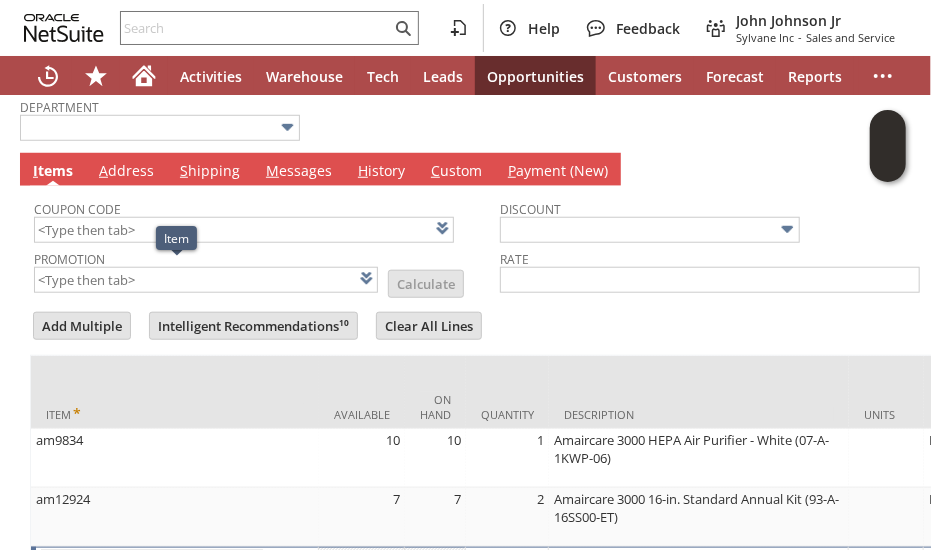 scroll, scrollTop: 482, scrollLeft: 0, axis: vertical 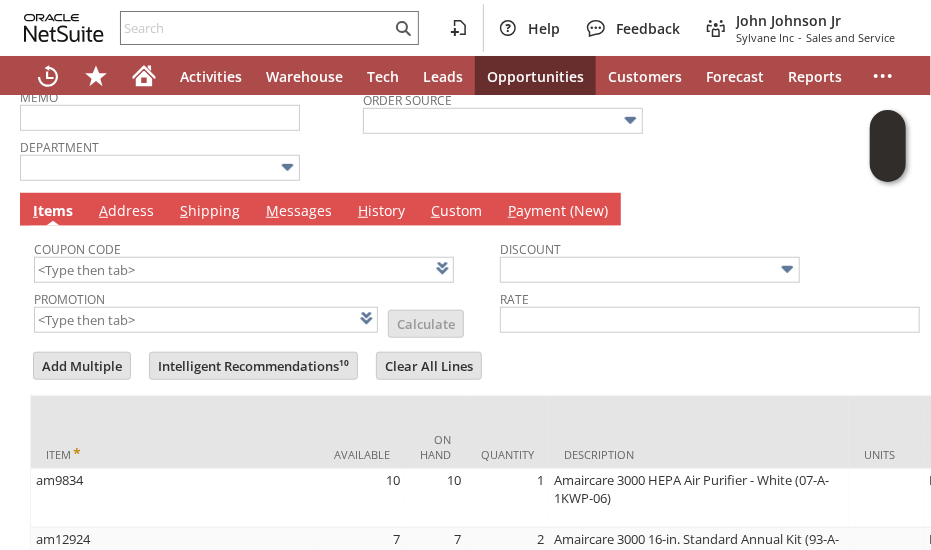 click on "M essages" at bounding box center (299, 212) 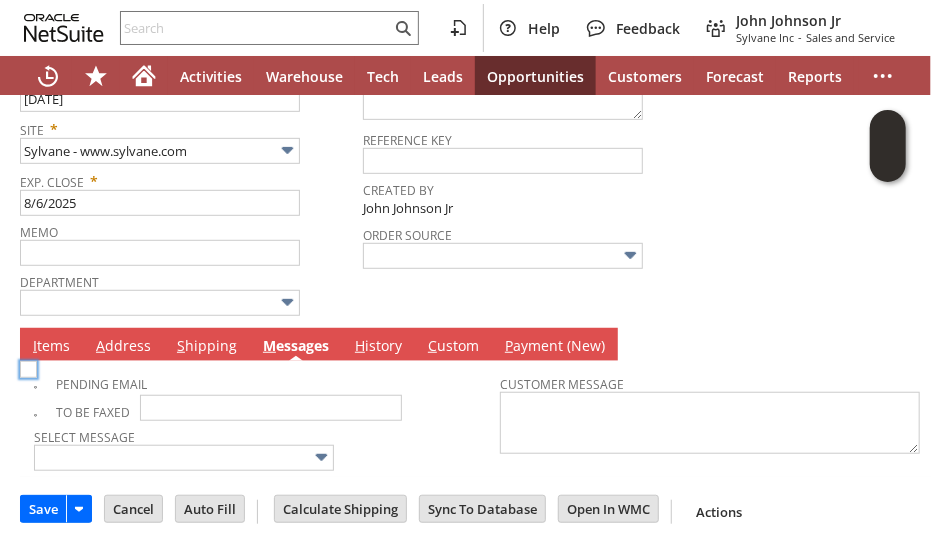 scroll, scrollTop: 454, scrollLeft: 0, axis: vertical 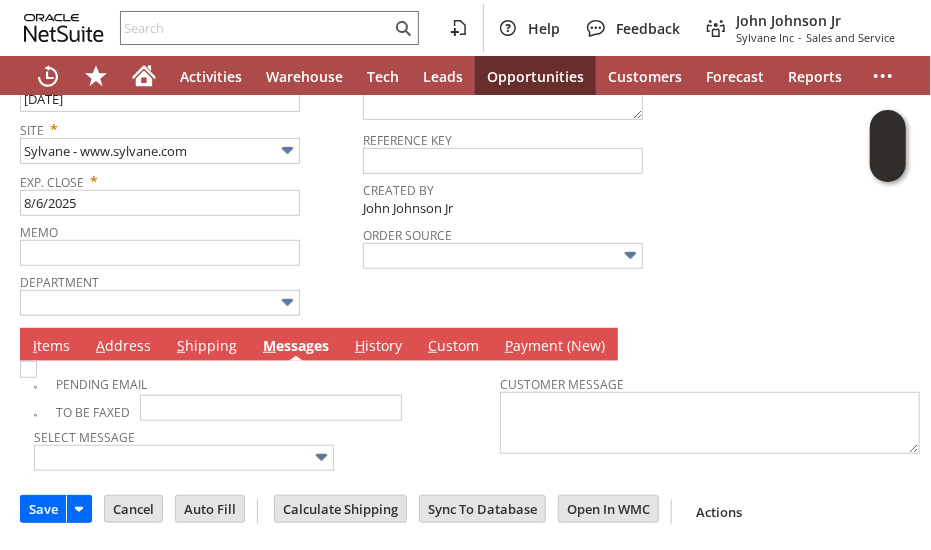 click at bounding box center [28, 369] 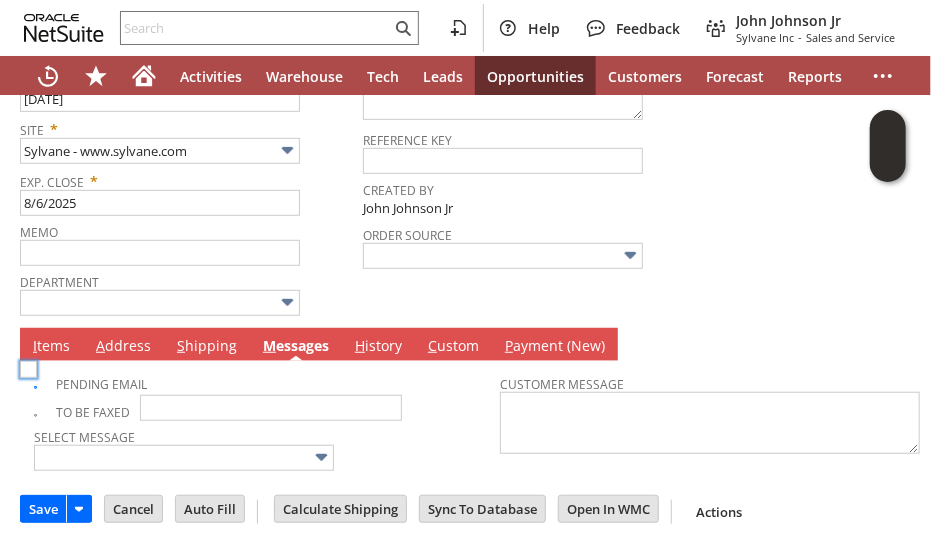 checkbox on "true" 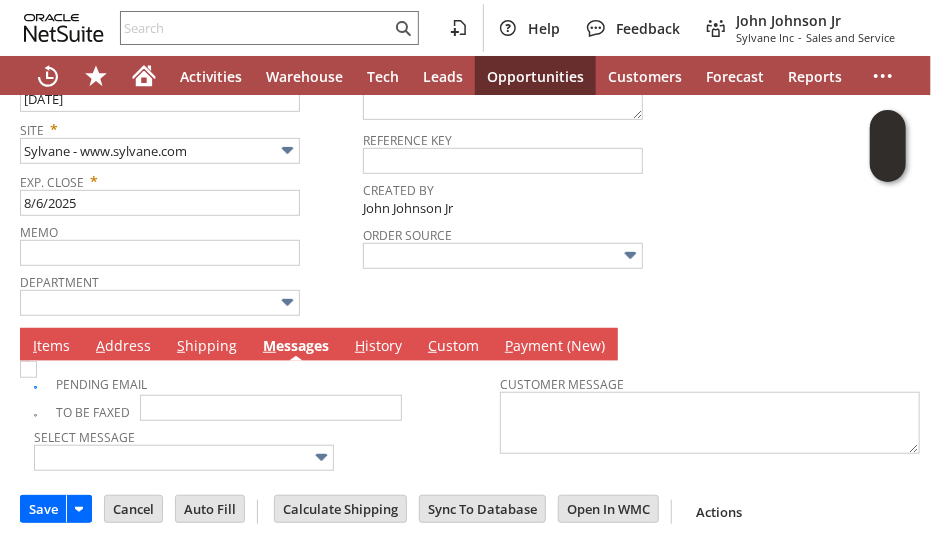 click on "Select Message" at bounding box center [262, 447] 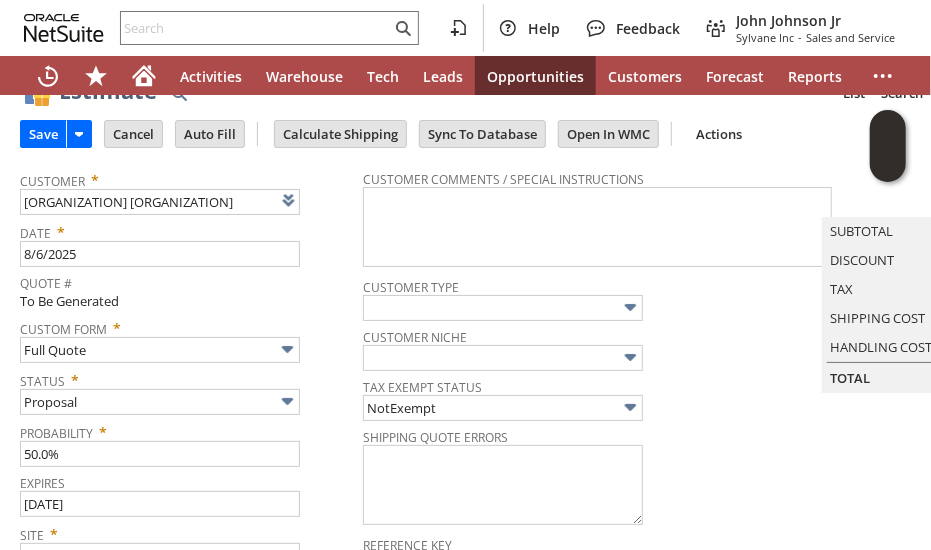 scroll, scrollTop: 0, scrollLeft: 0, axis: both 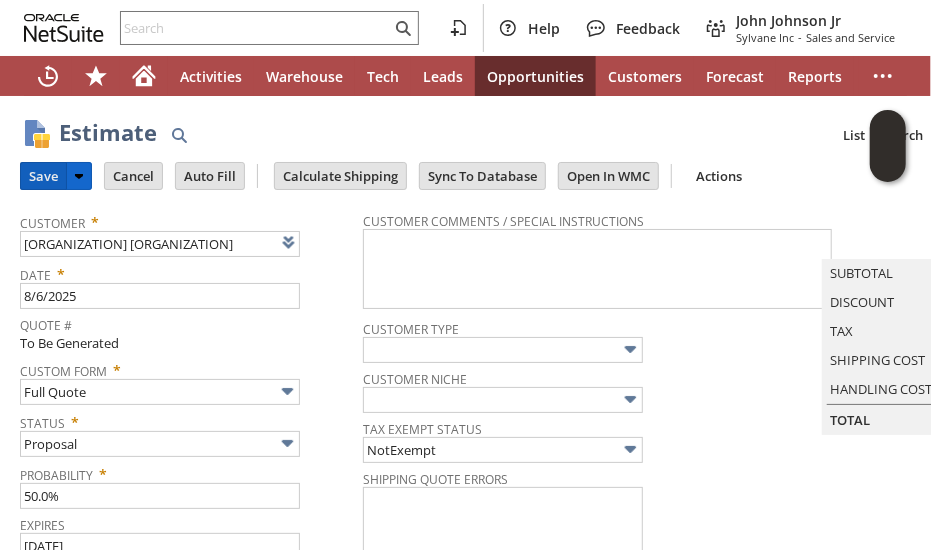 click on "Save" at bounding box center (43, 176) 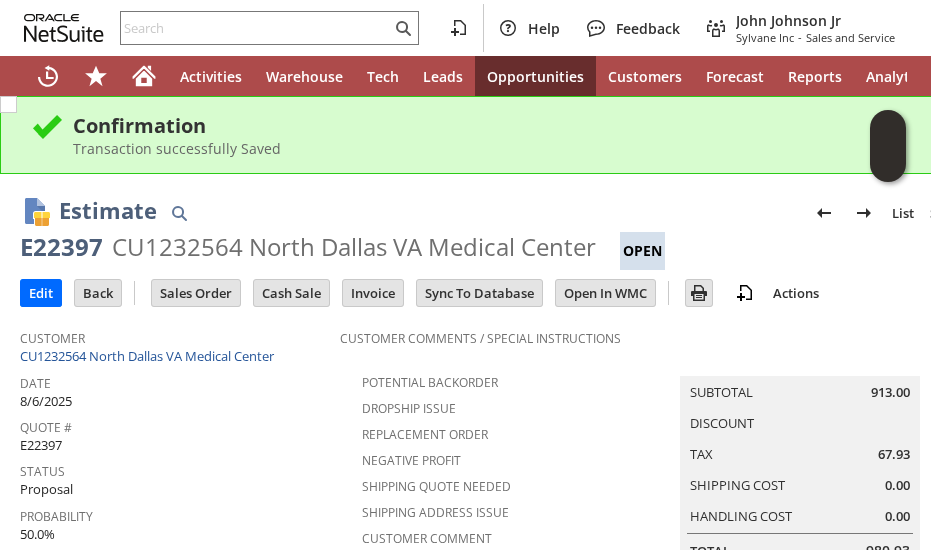 scroll, scrollTop: 0, scrollLeft: 0, axis: both 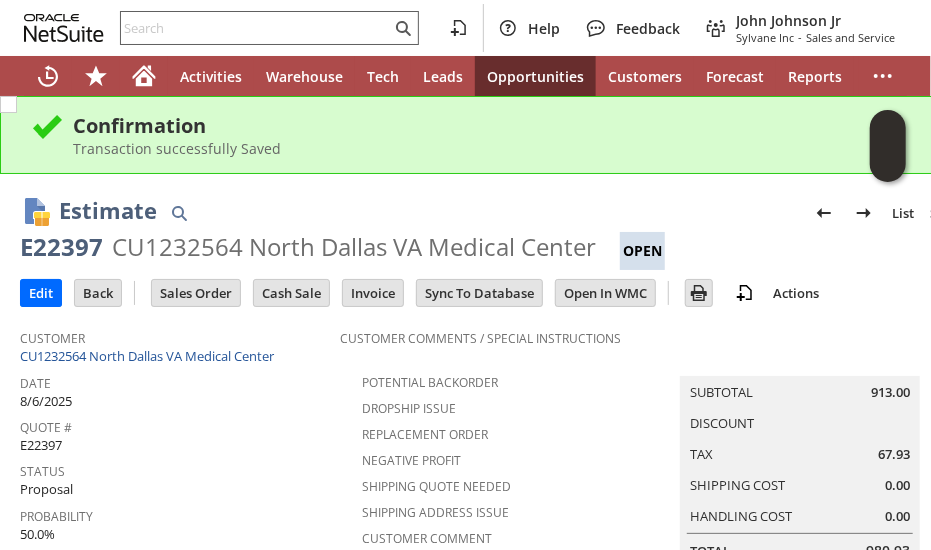 click at bounding box center [256, 28] 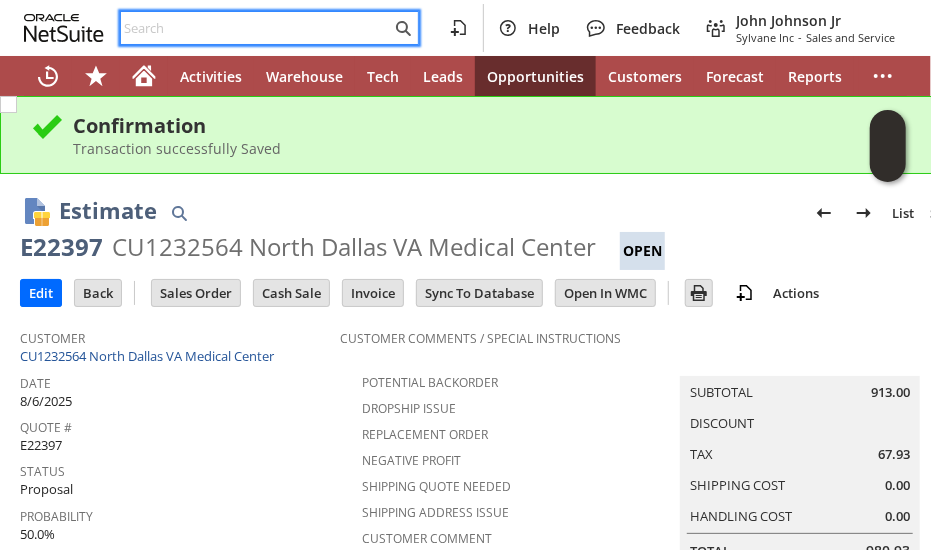 paste on "[PHONE]" 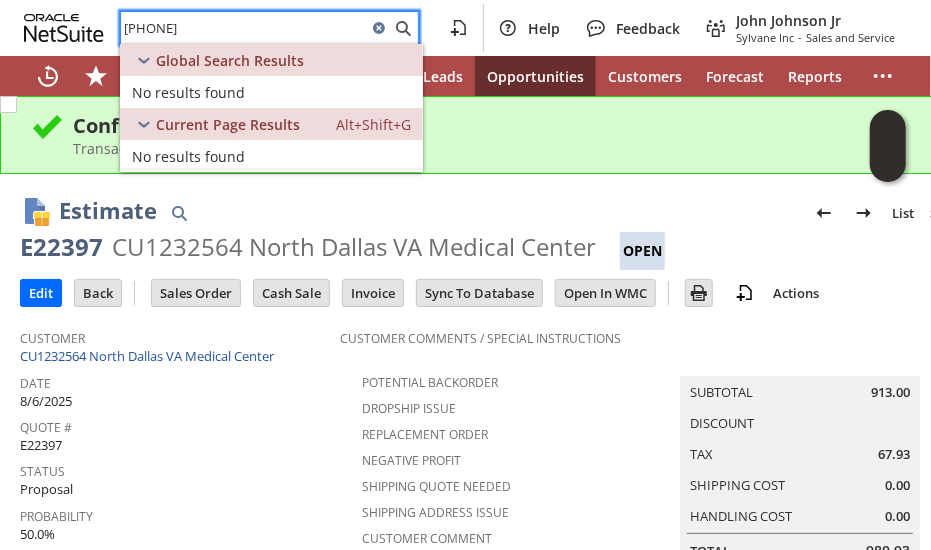 click on "[PHONE]" at bounding box center (244, 28) 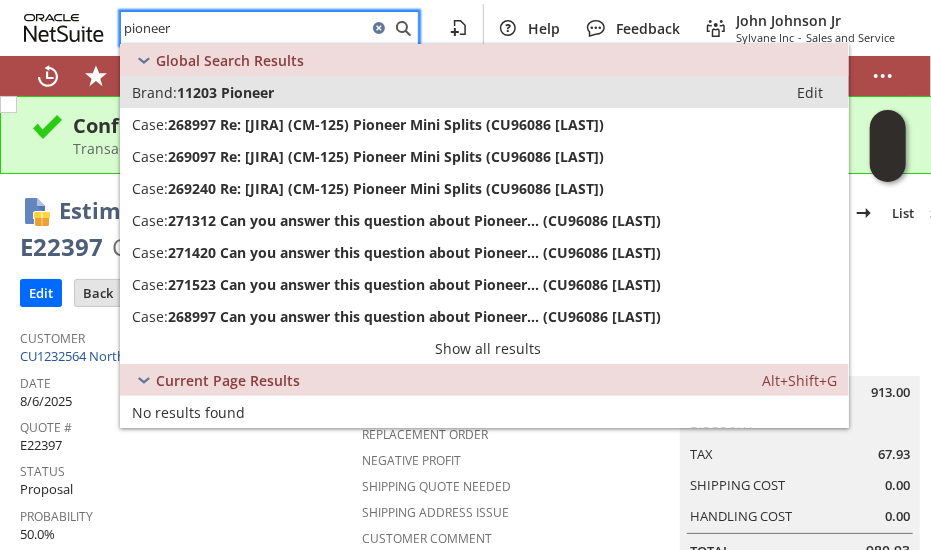 type on "pioneer" 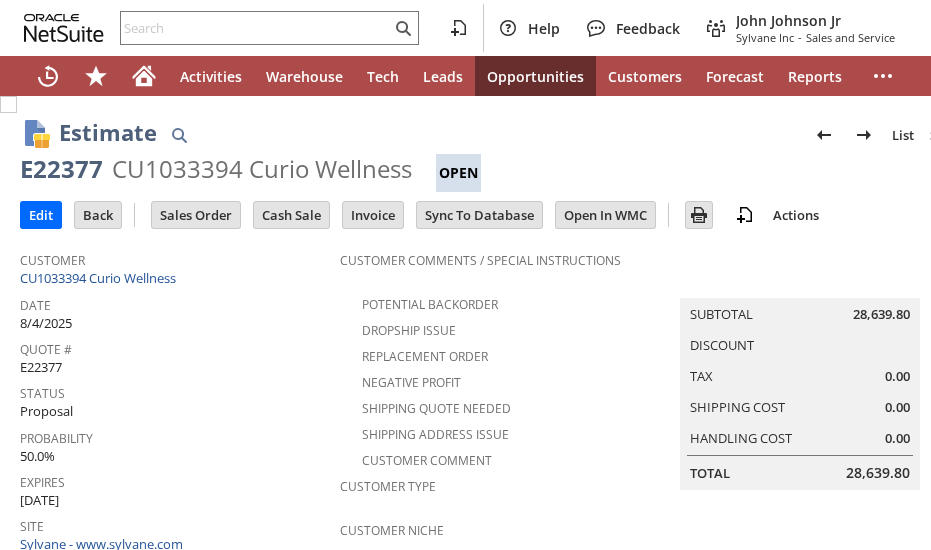 scroll, scrollTop: 0, scrollLeft: 0, axis: both 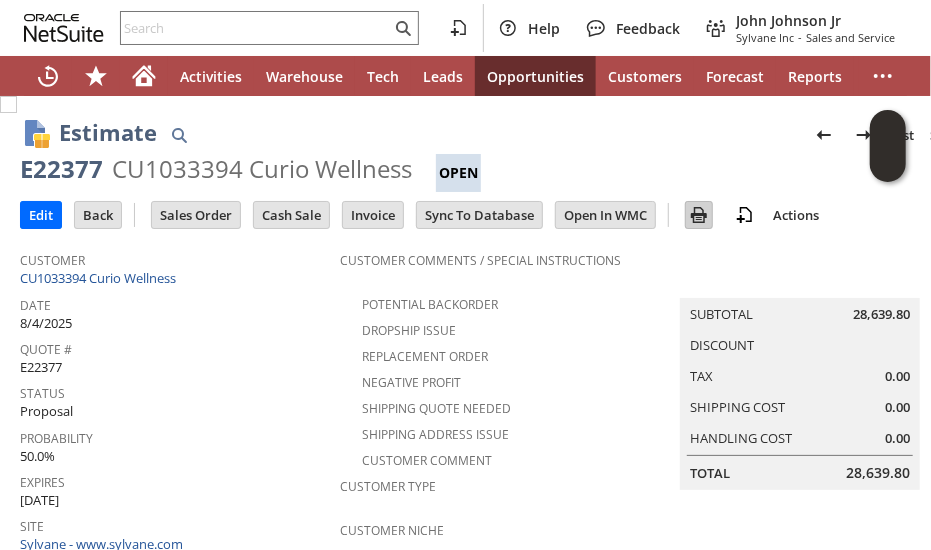 click at bounding box center [699, 215] 